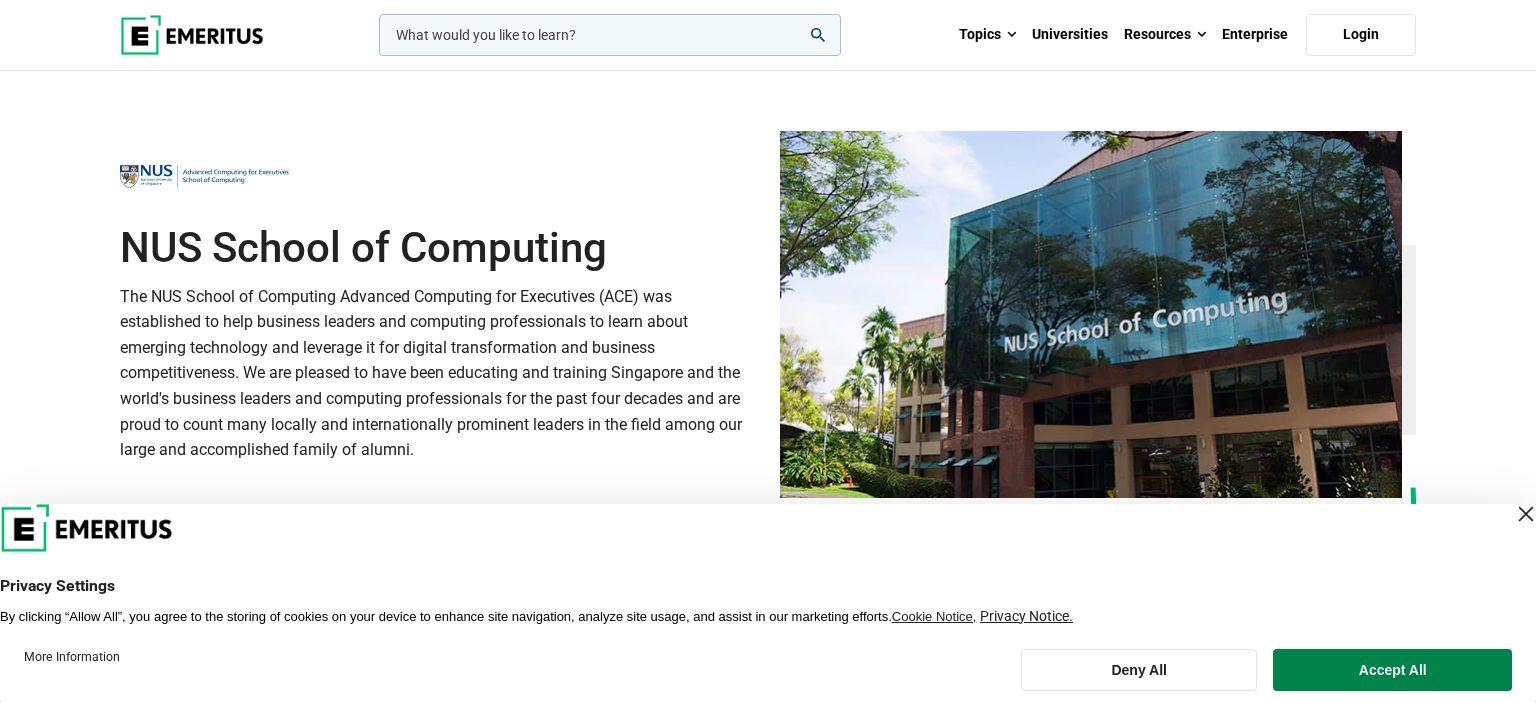 scroll, scrollTop: 633, scrollLeft: 0, axis: vertical 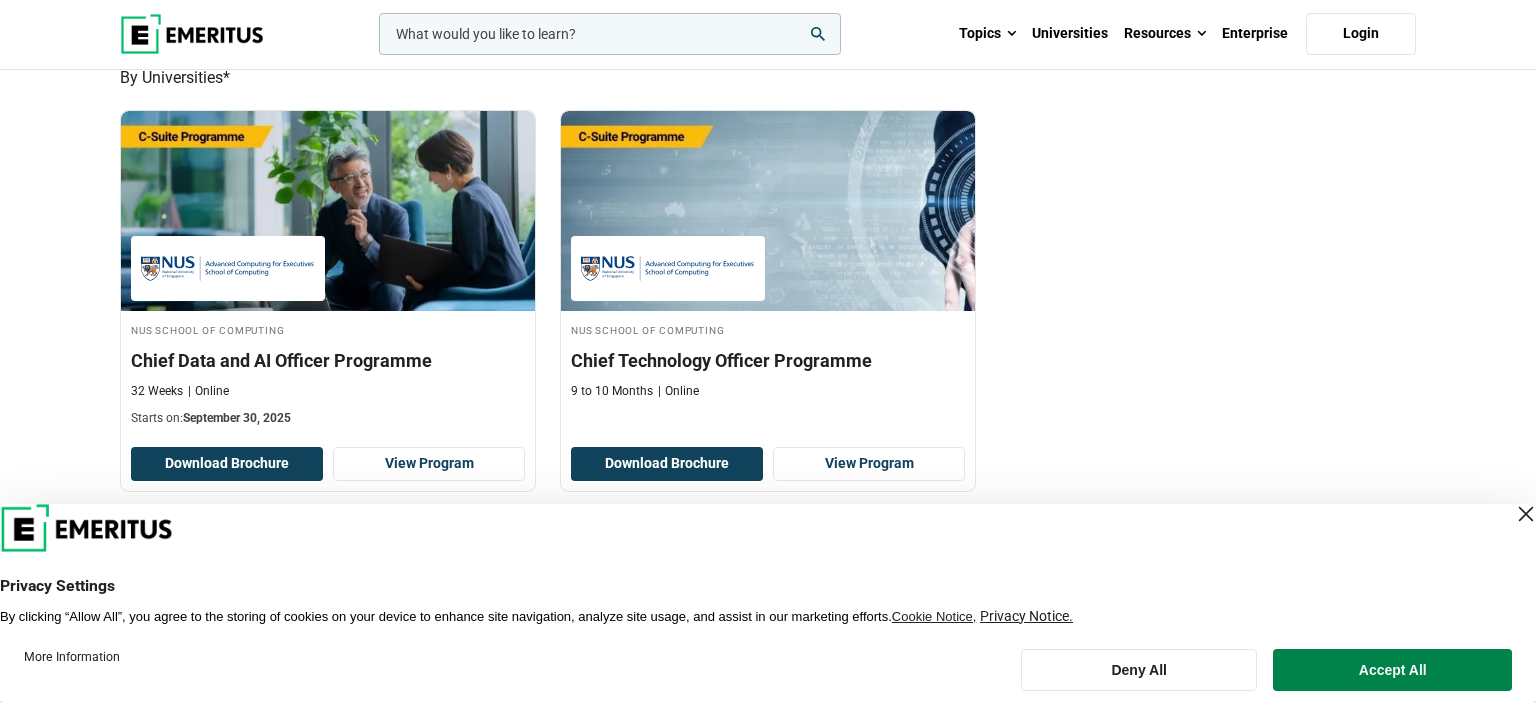 click at bounding box center (1526, 514) 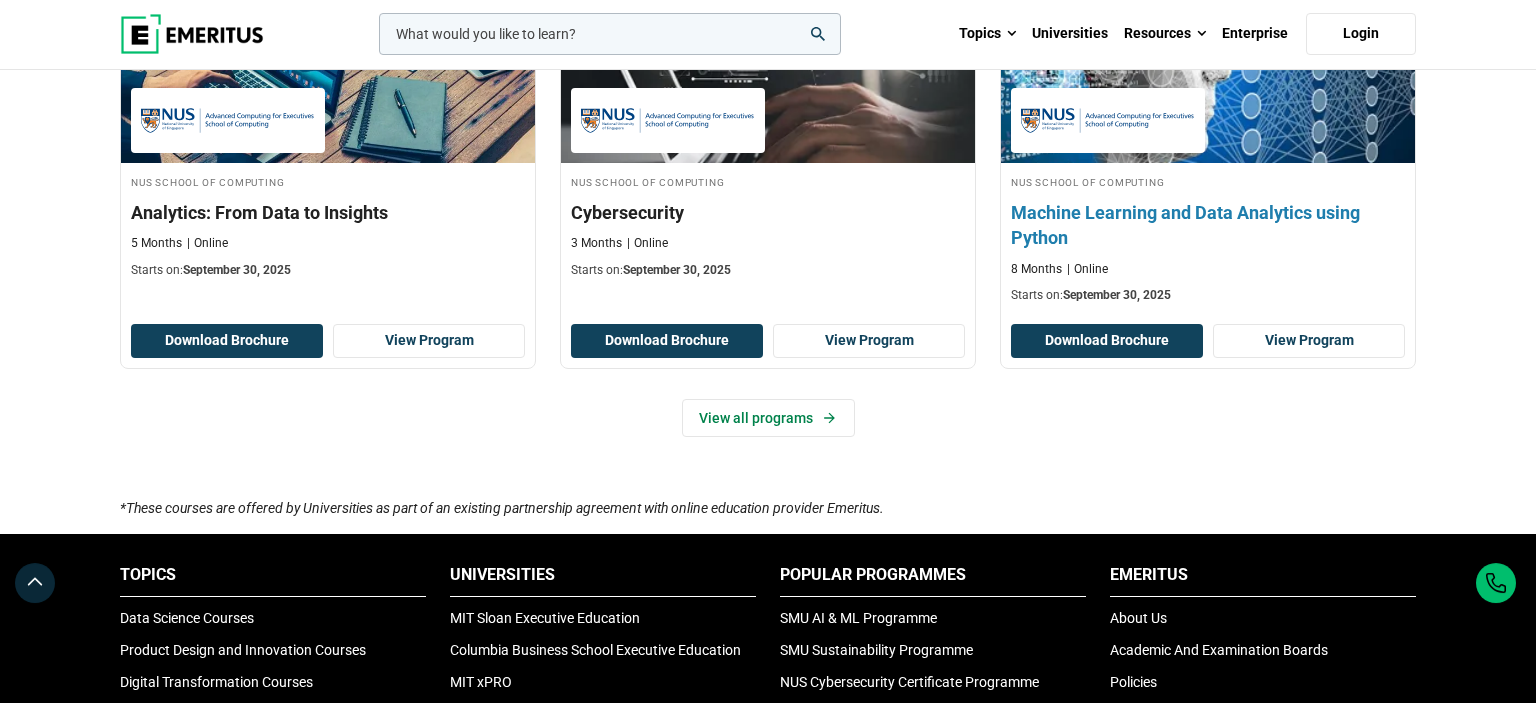 scroll, scrollTop: 1372, scrollLeft: 0, axis: vertical 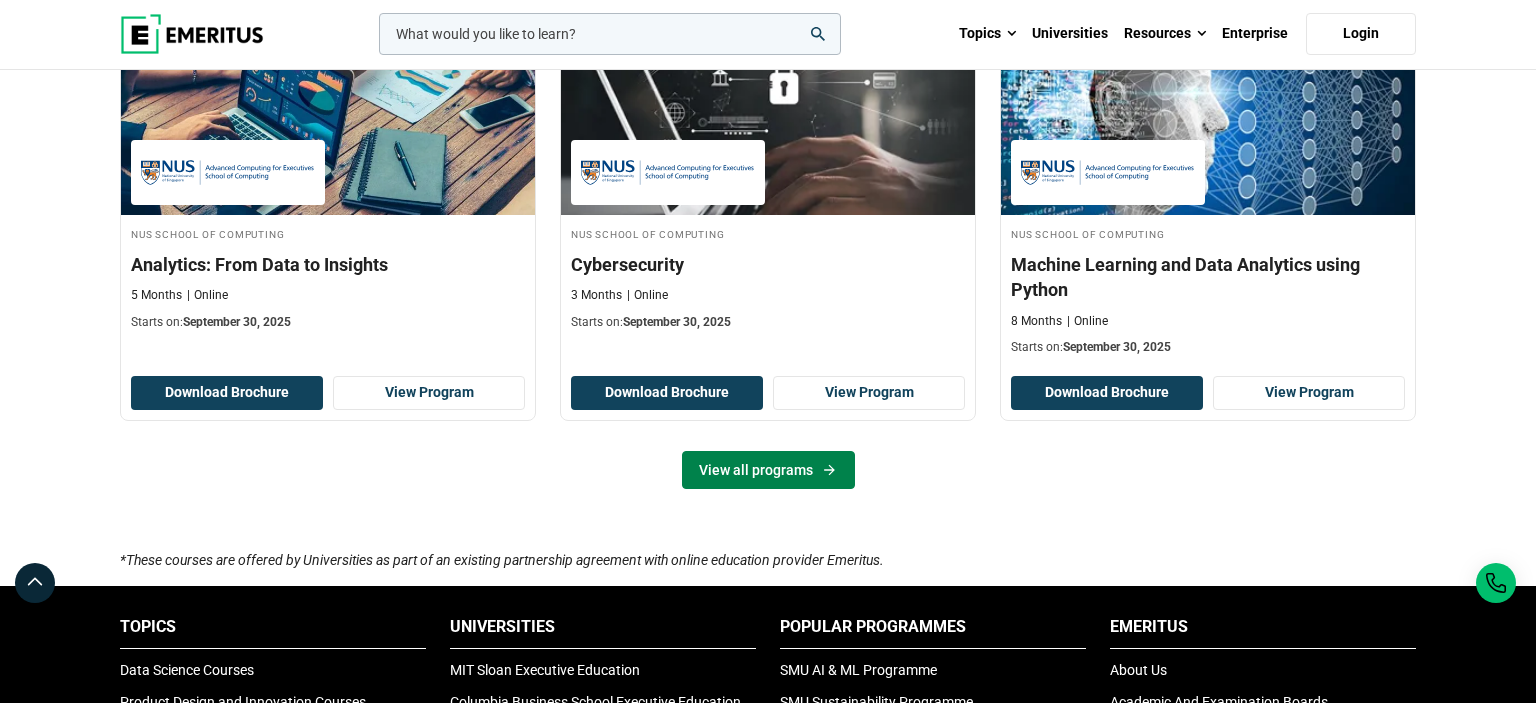 click on "View all programs" at bounding box center (768, 470) 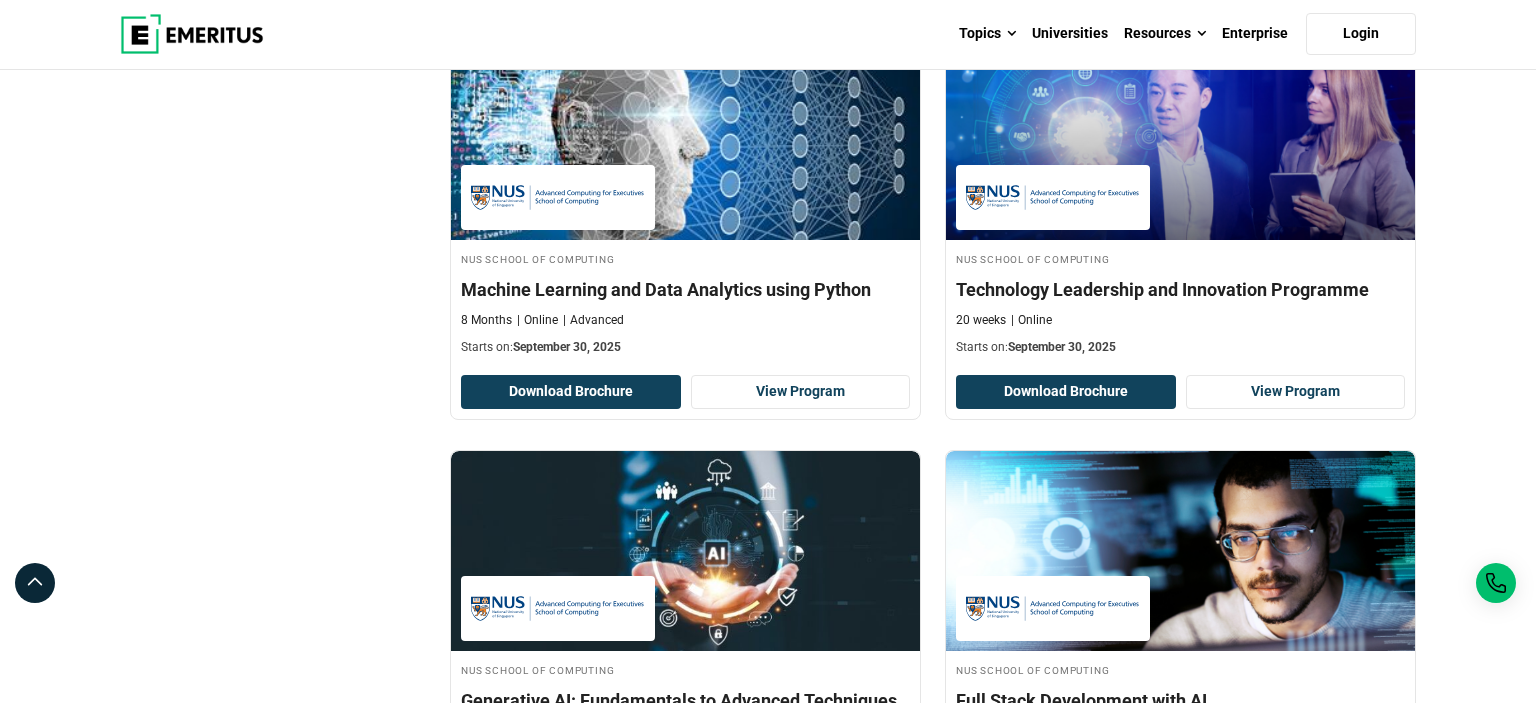 scroll, scrollTop: 1056, scrollLeft: 0, axis: vertical 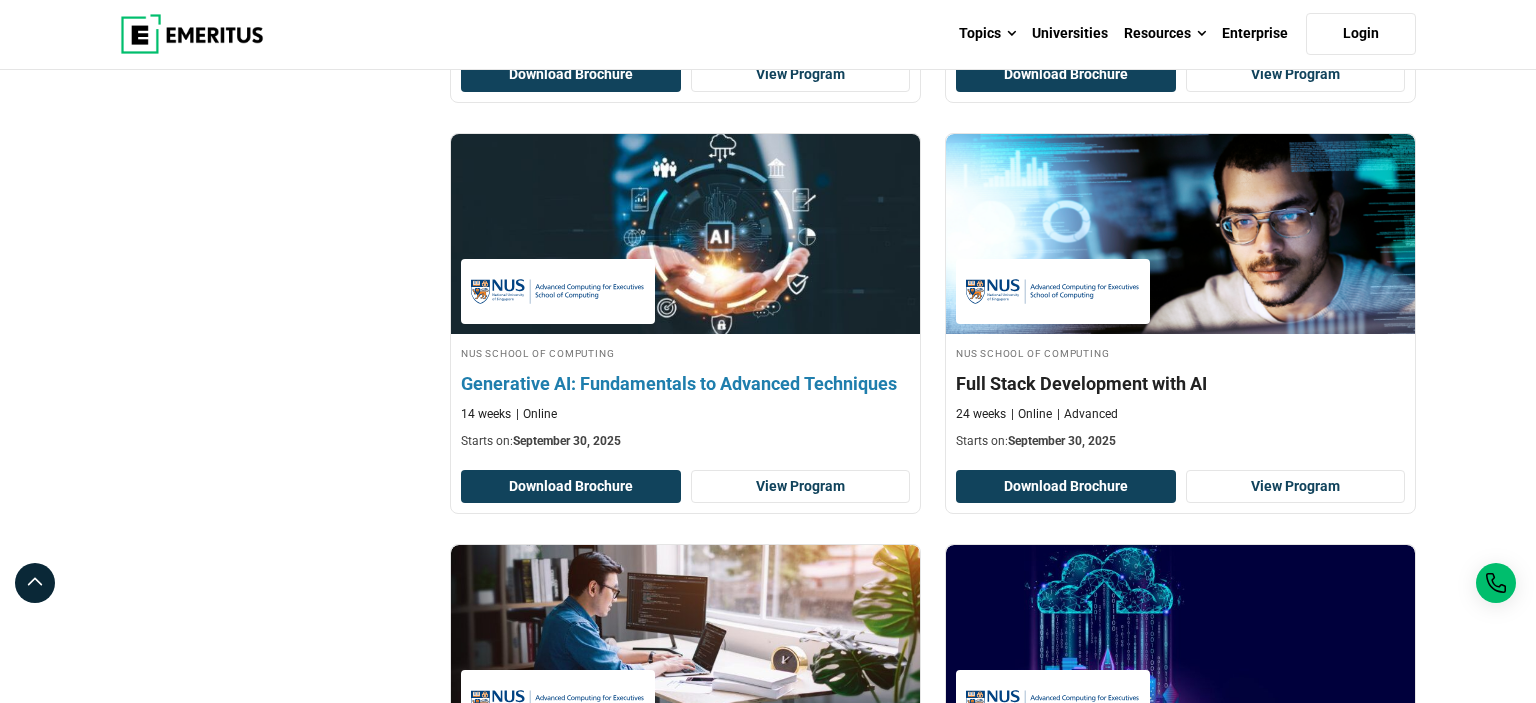 click on "Generative AI: Fundamentals to Advanced Techniques" at bounding box center [685, 383] 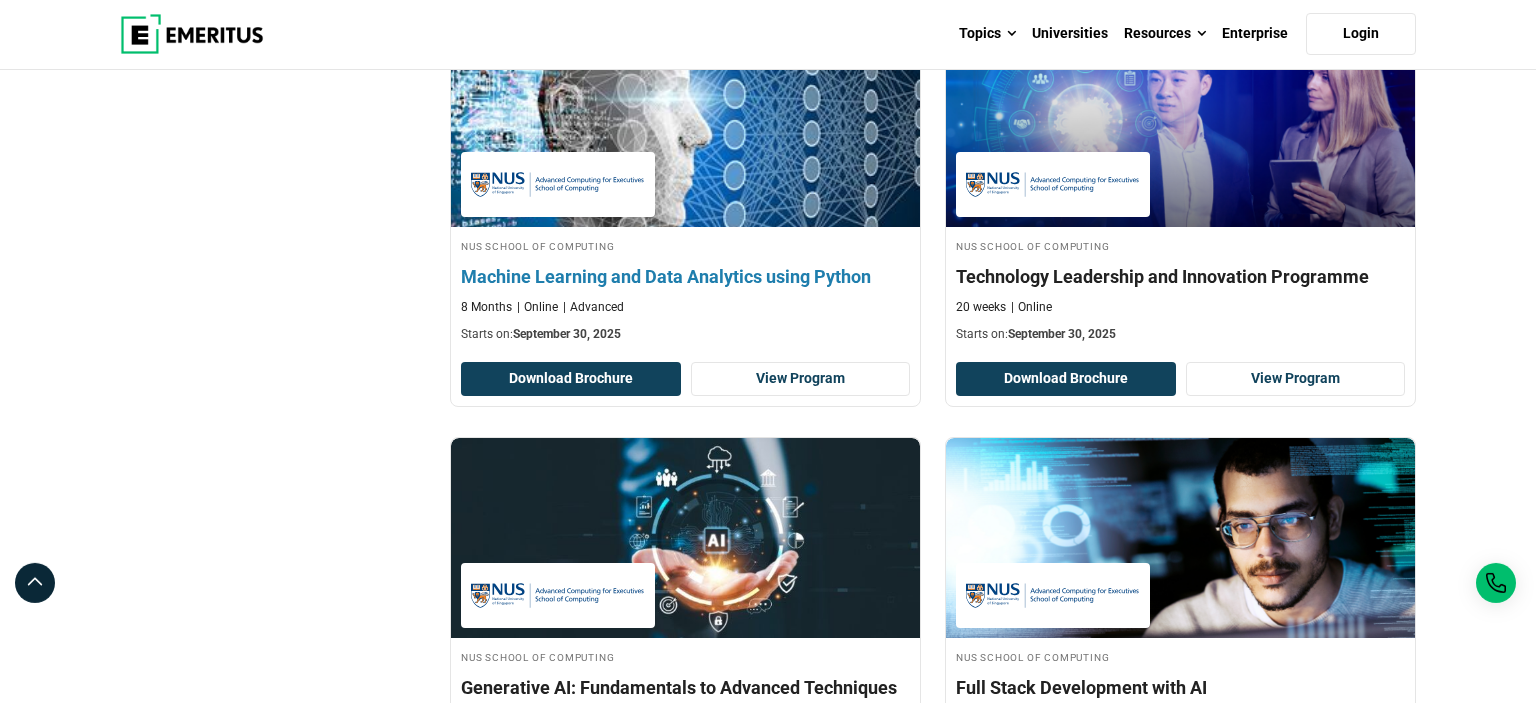 scroll, scrollTop: 739, scrollLeft: 0, axis: vertical 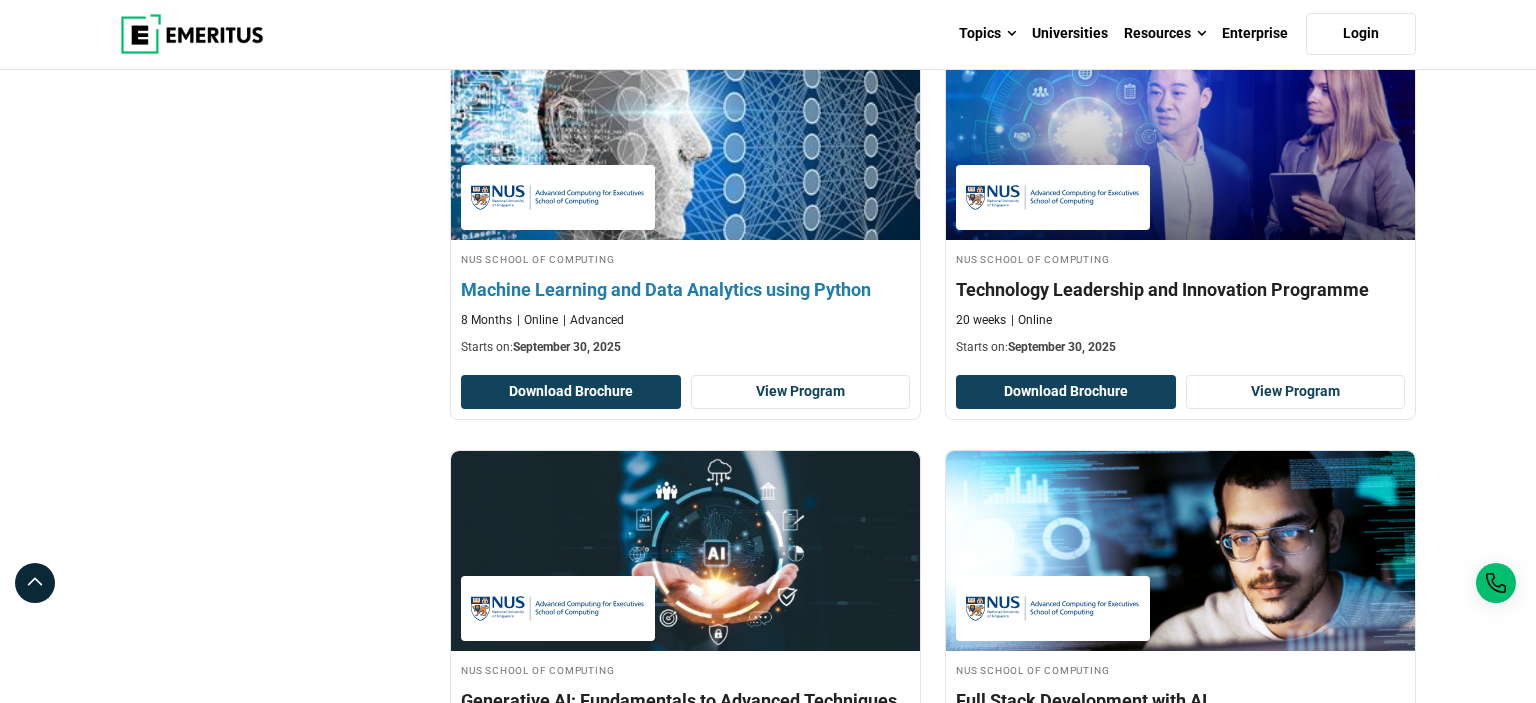 click on "Machine Learning and Data Analytics using Python" at bounding box center (685, 289) 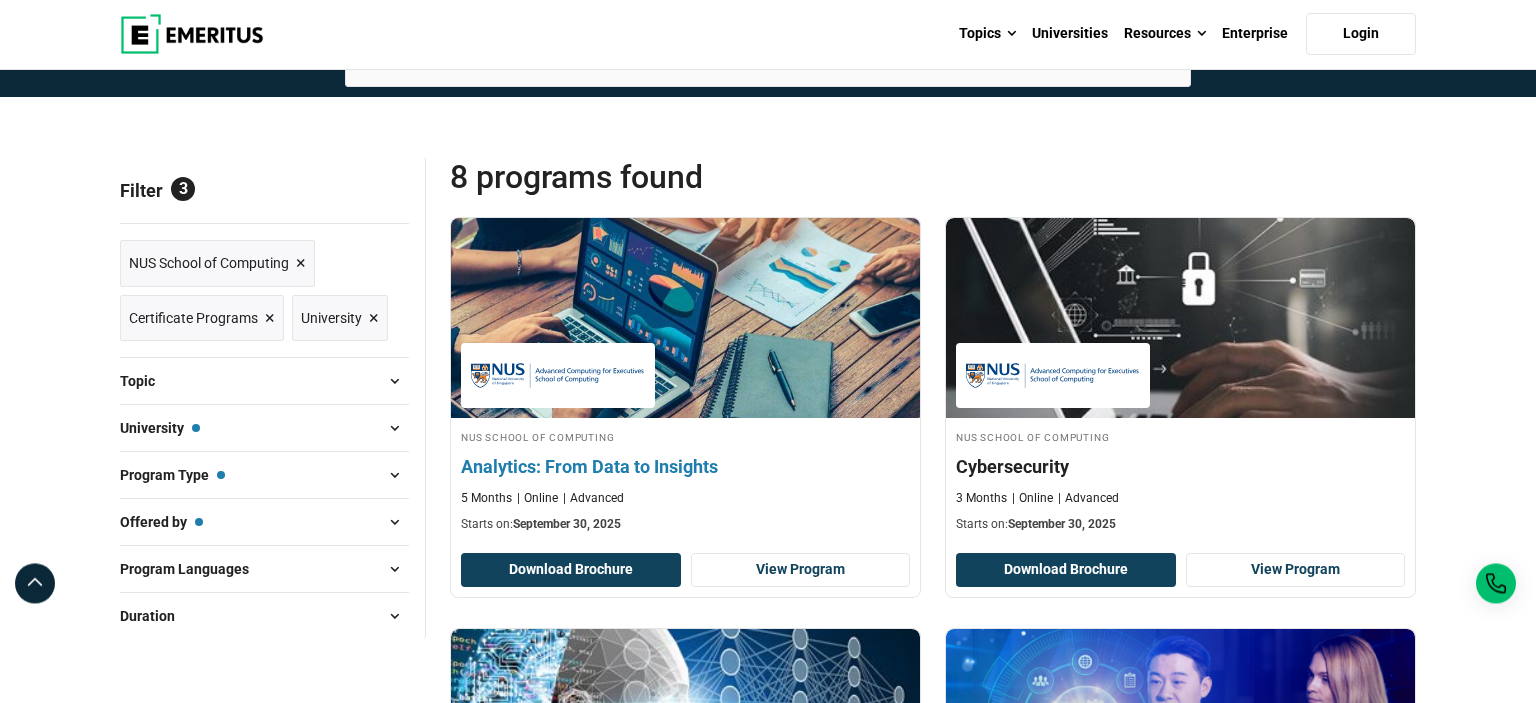 scroll, scrollTop: 105, scrollLeft: 0, axis: vertical 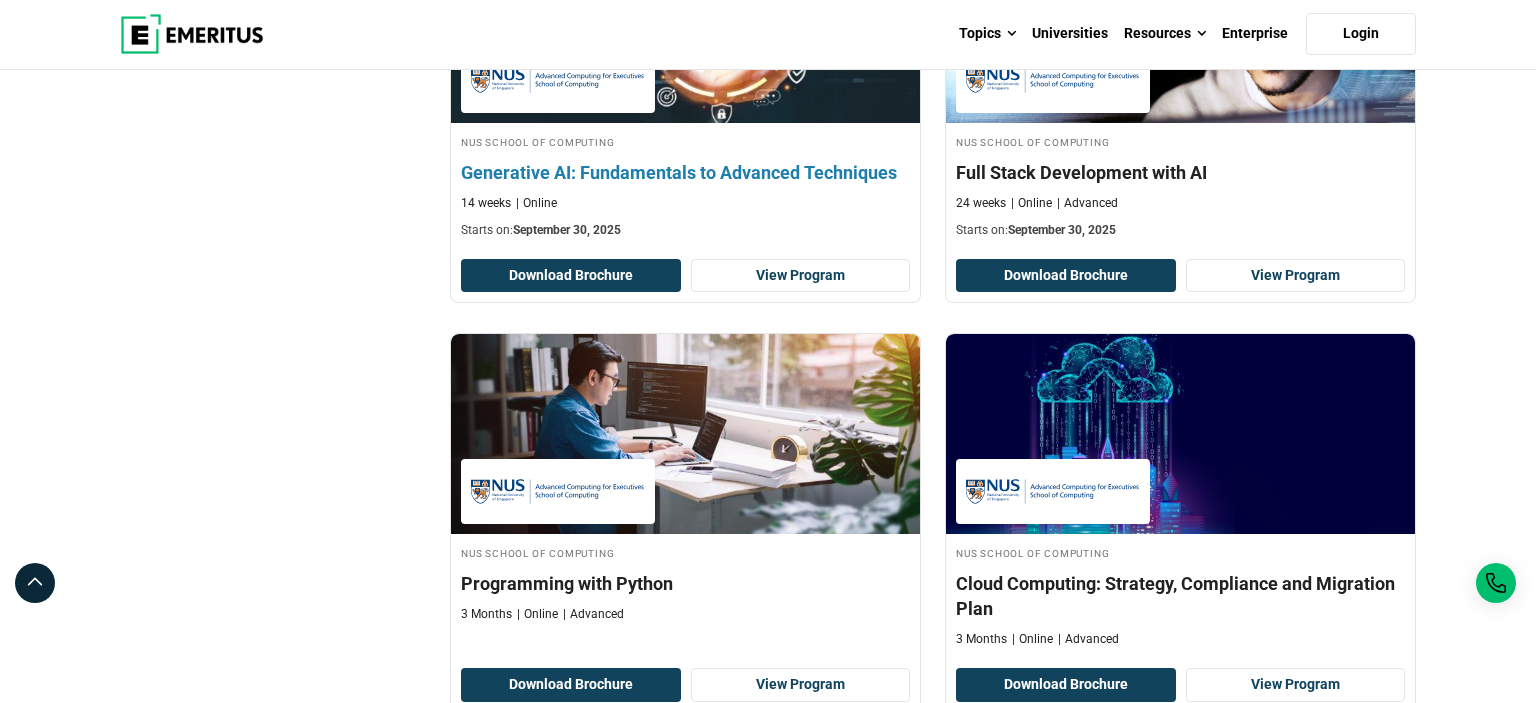 click on "Generative AI: Fundamentals to Advanced Techniques" at bounding box center [685, 172] 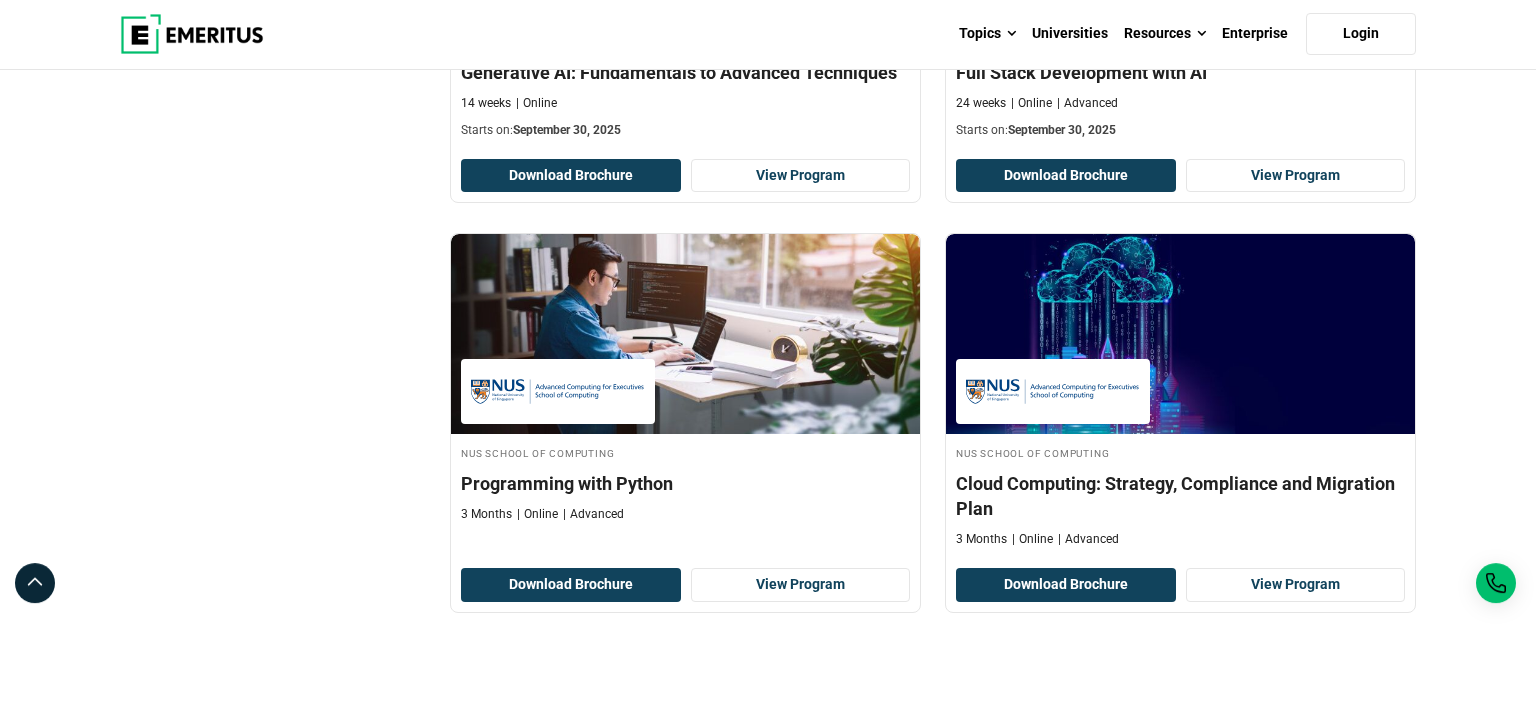 scroll, scrollTop: 1372, scrollLeft: 0, axis: vertical 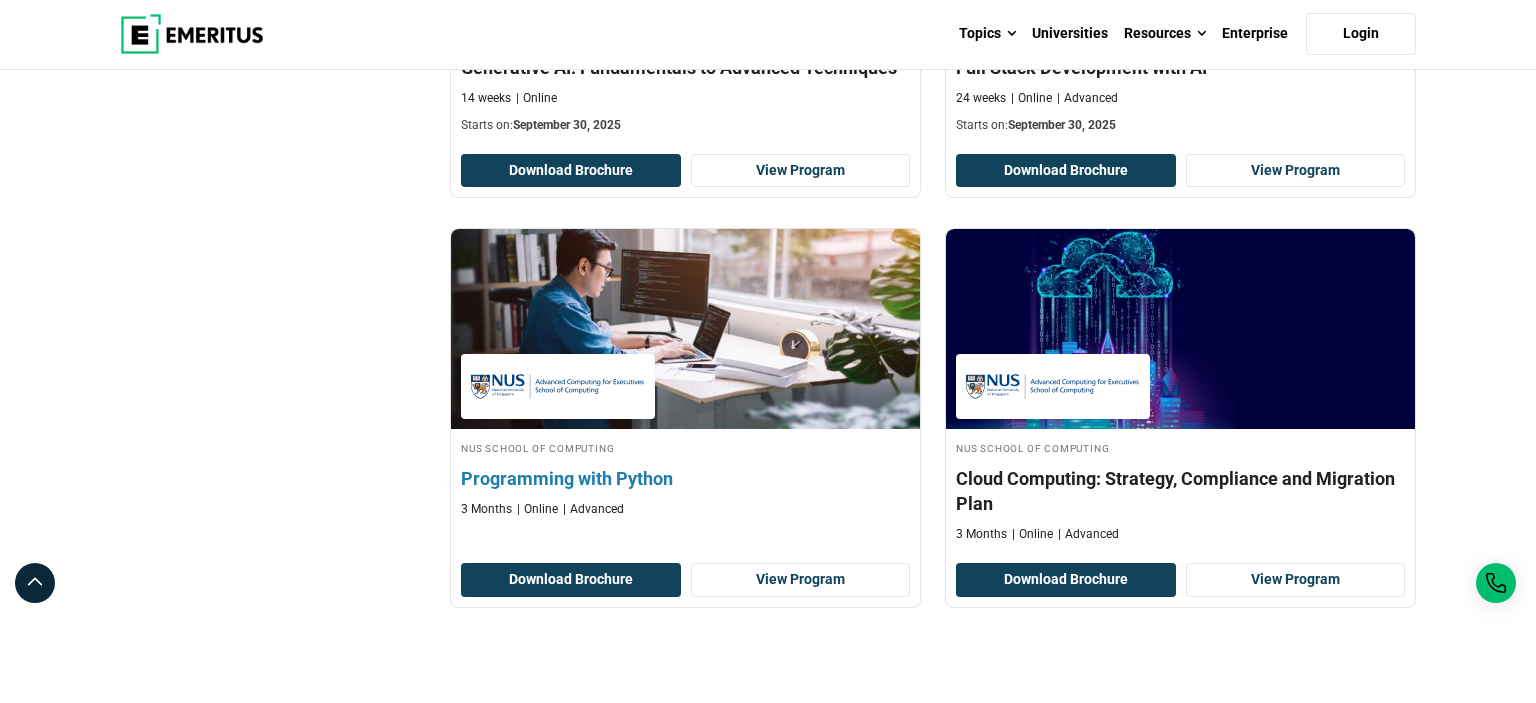 click on "NUS School of Computing
Programming with Python
3 Months
Online
Advanced" at bounding box center [685, 478] 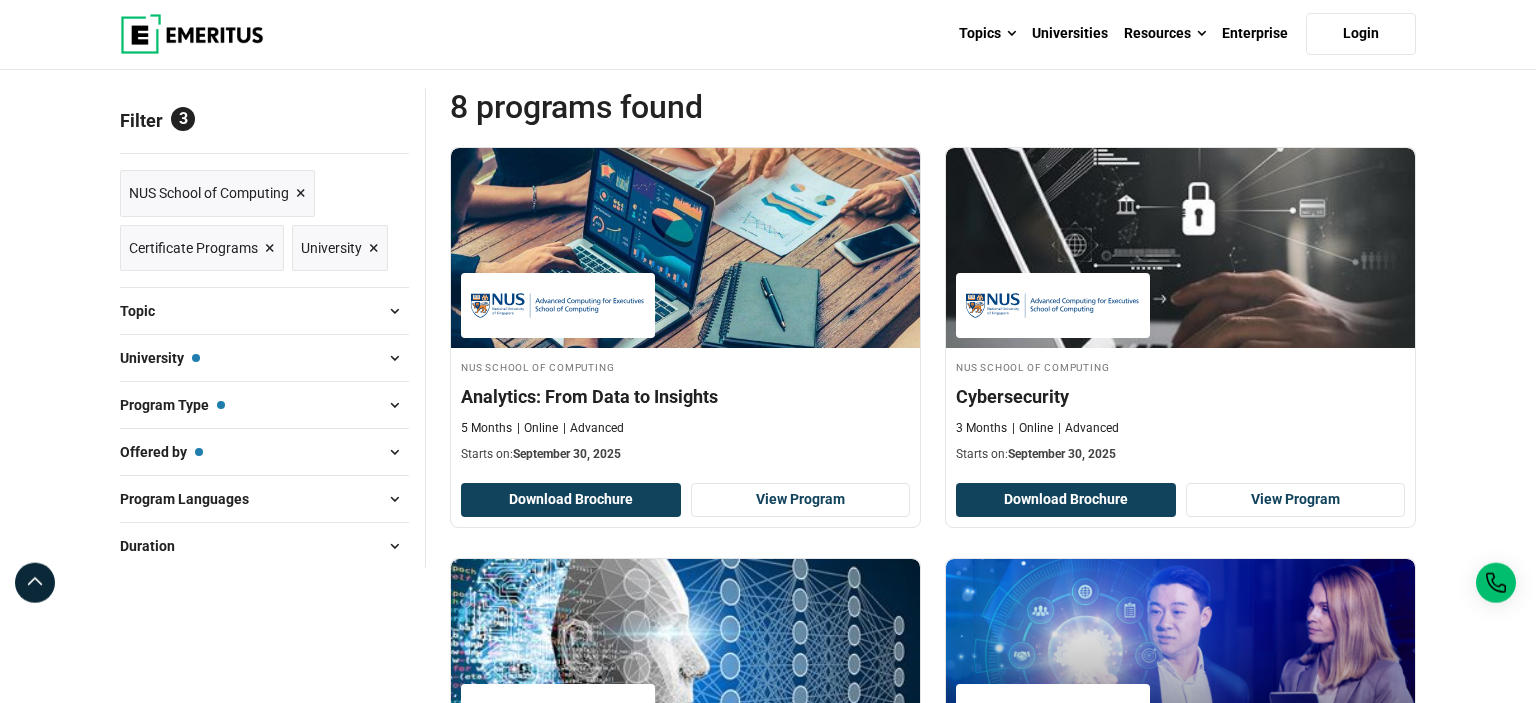 scroll, scrollTop: 211, scrollLeft: 0, axis: vertical 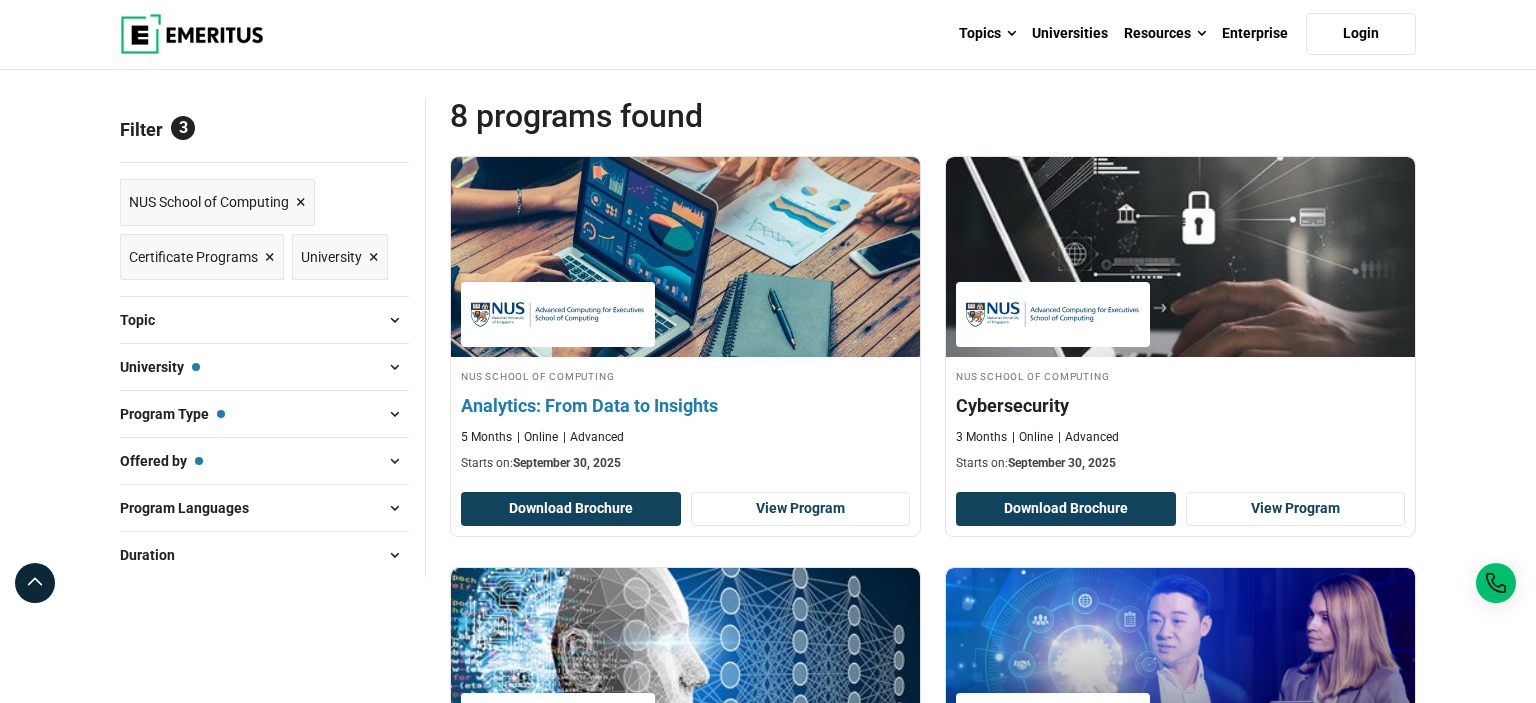 click on "Analytics: From Data to Insights" at bounding box center [685, 405] 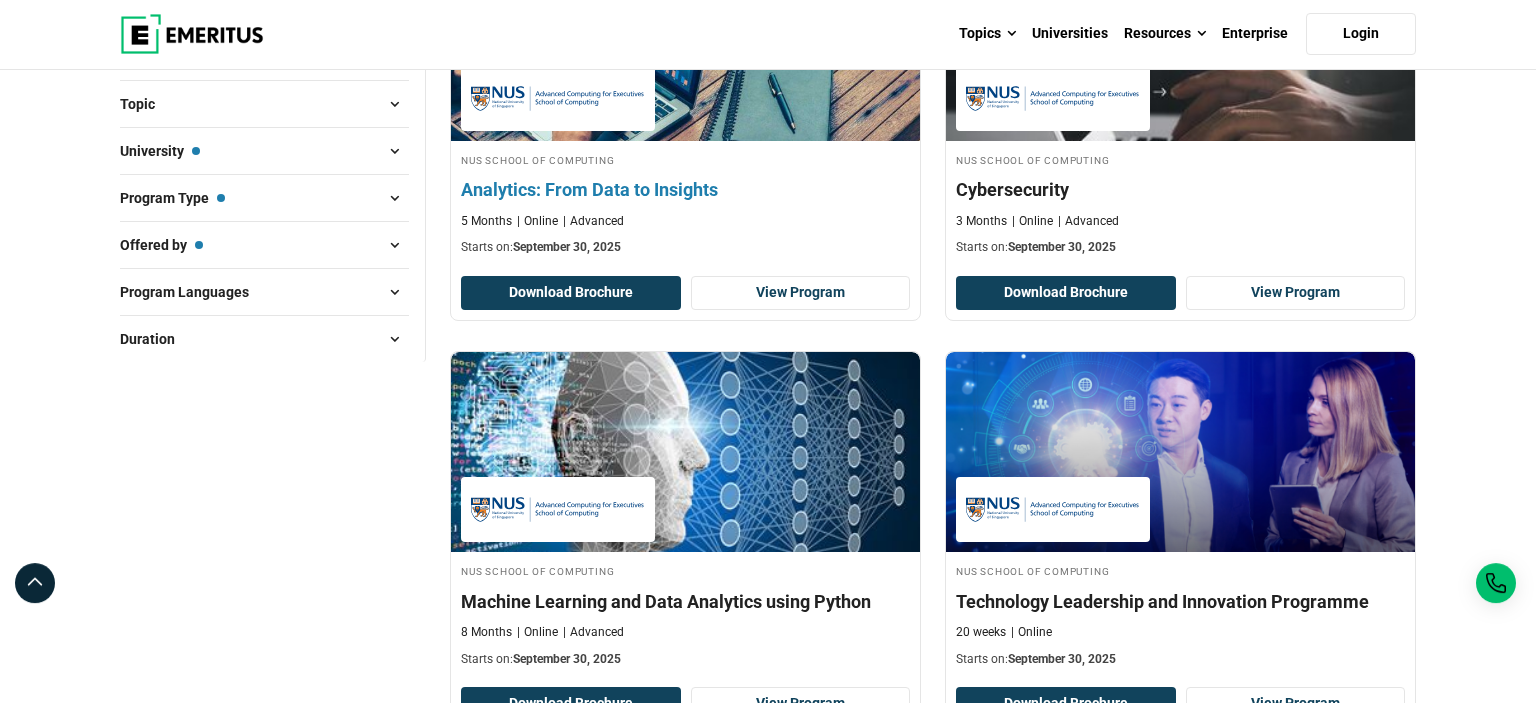 scroll, scrollTop: 422, scrollLeft: 0, axis: vertical 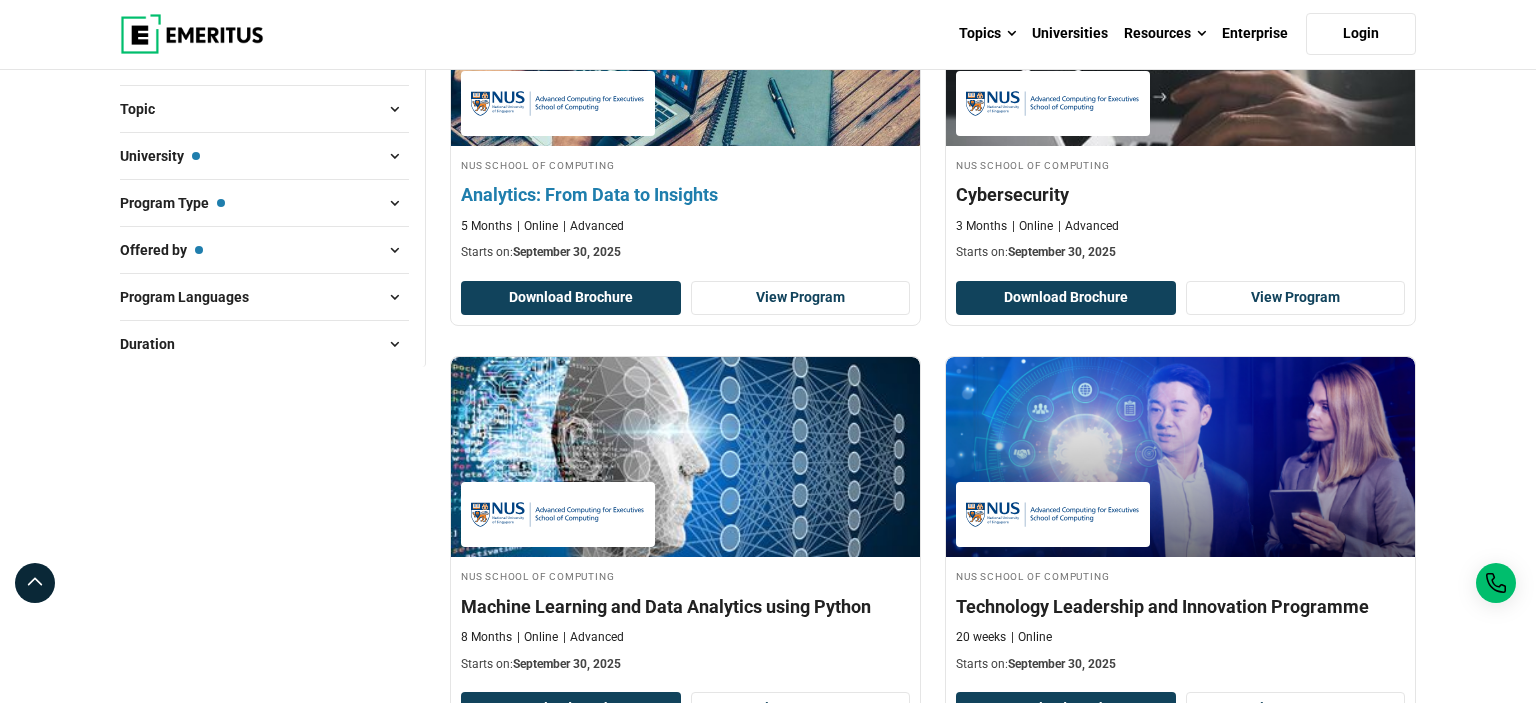 click on "Analytics: From Data to Insights" at bounding box center [685, 194] 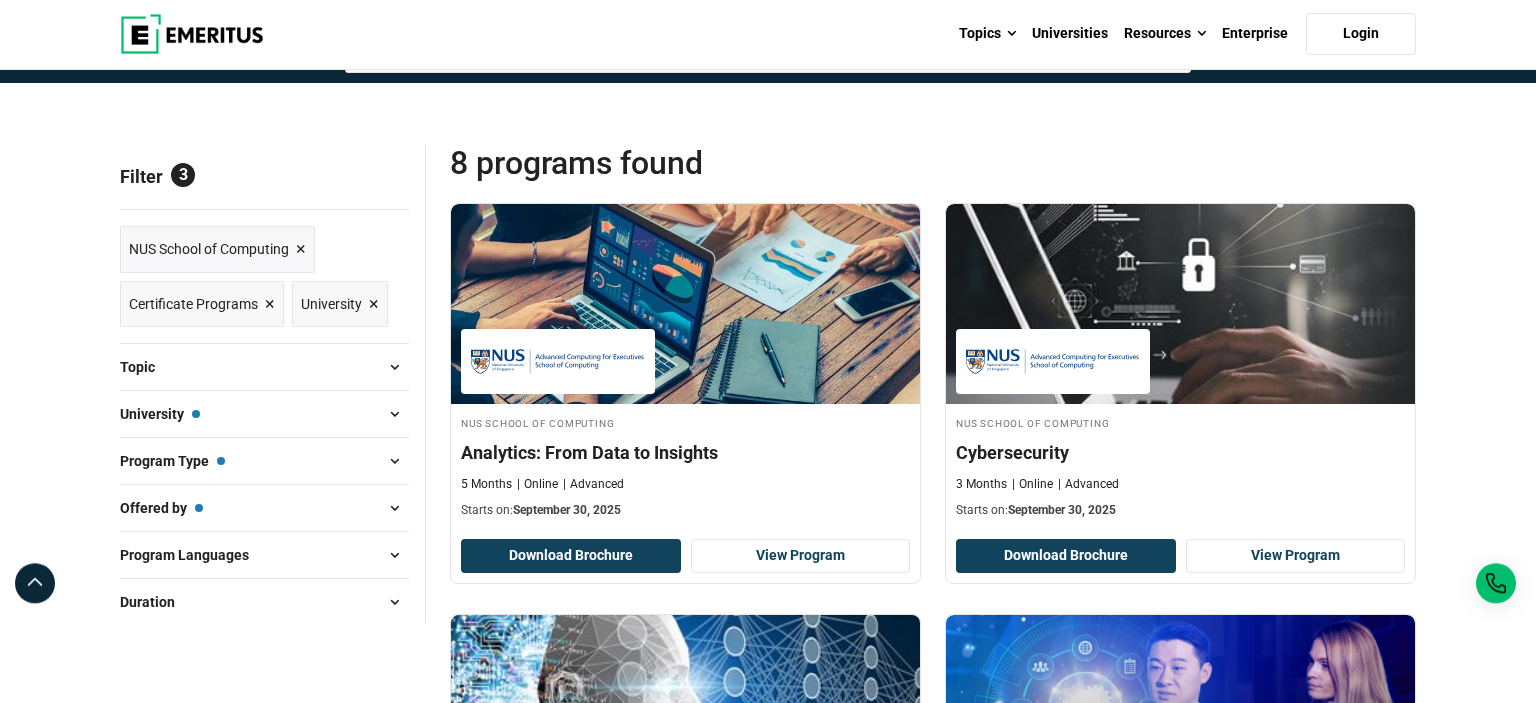 scroll, scrollTop: 105, scrollLeft: 0, axis: vertical 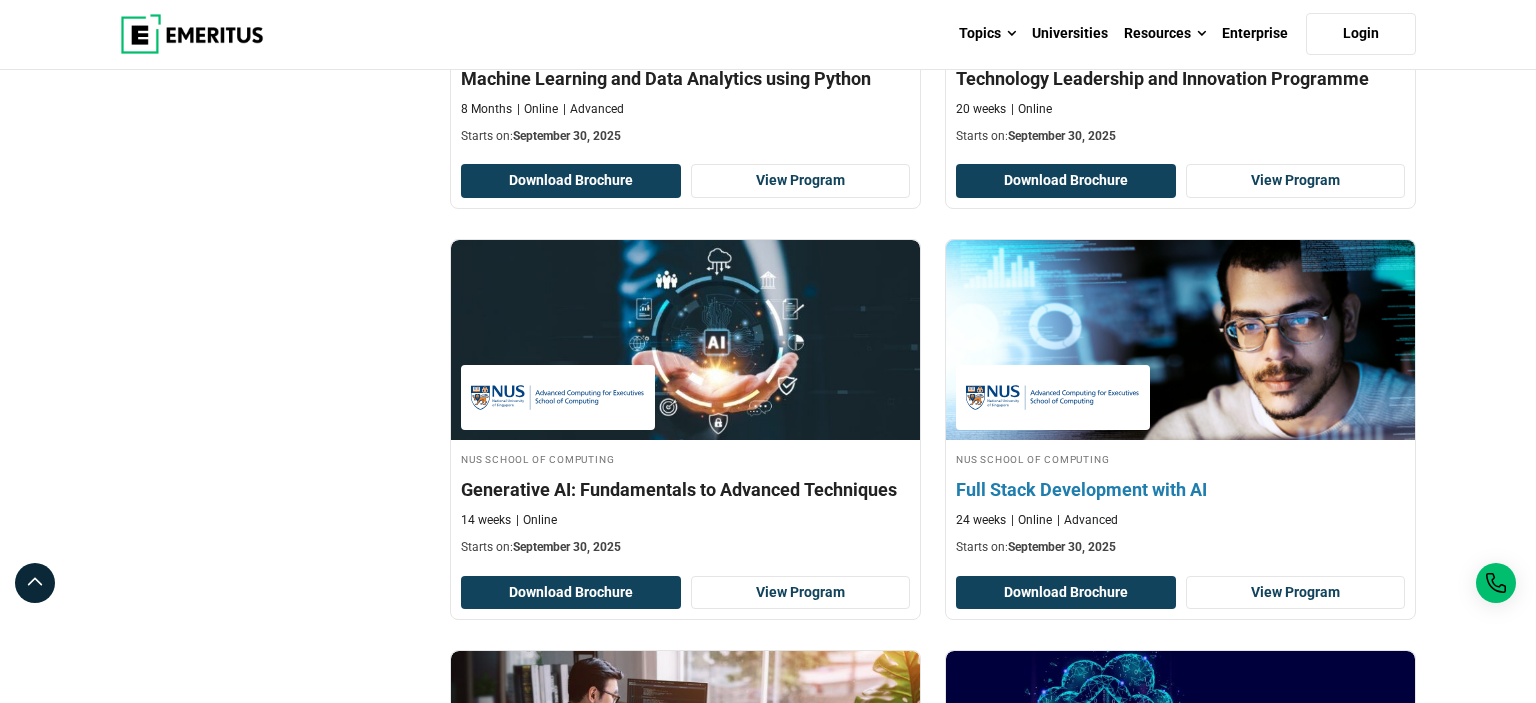 click on "NUS School of Computing
Full Stack Development with AI
24 weeks
Online
Advanced
Starts on:  September 30, 2025" at bounding box center (1180, 503) 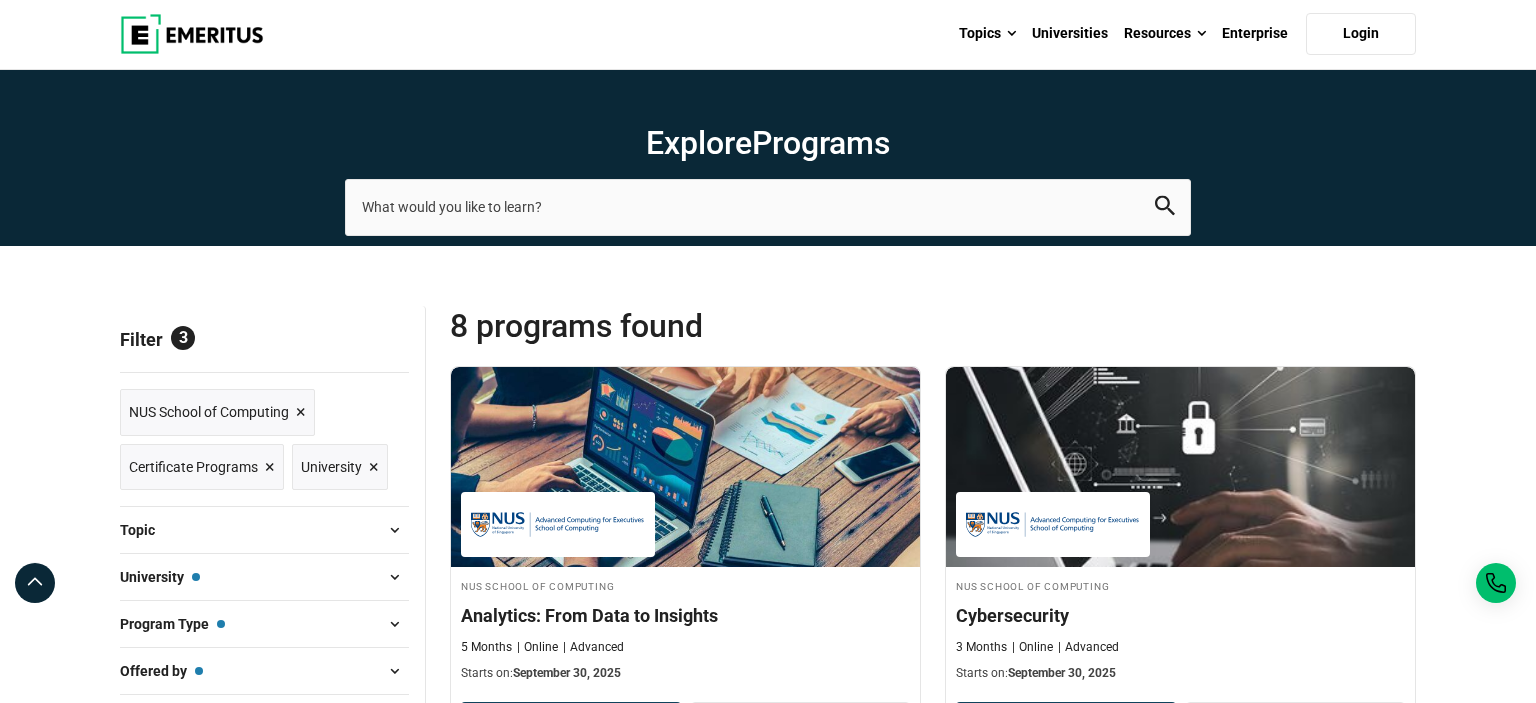 scroll, scrollTop: 0, scrollLeft: 0, axis: both 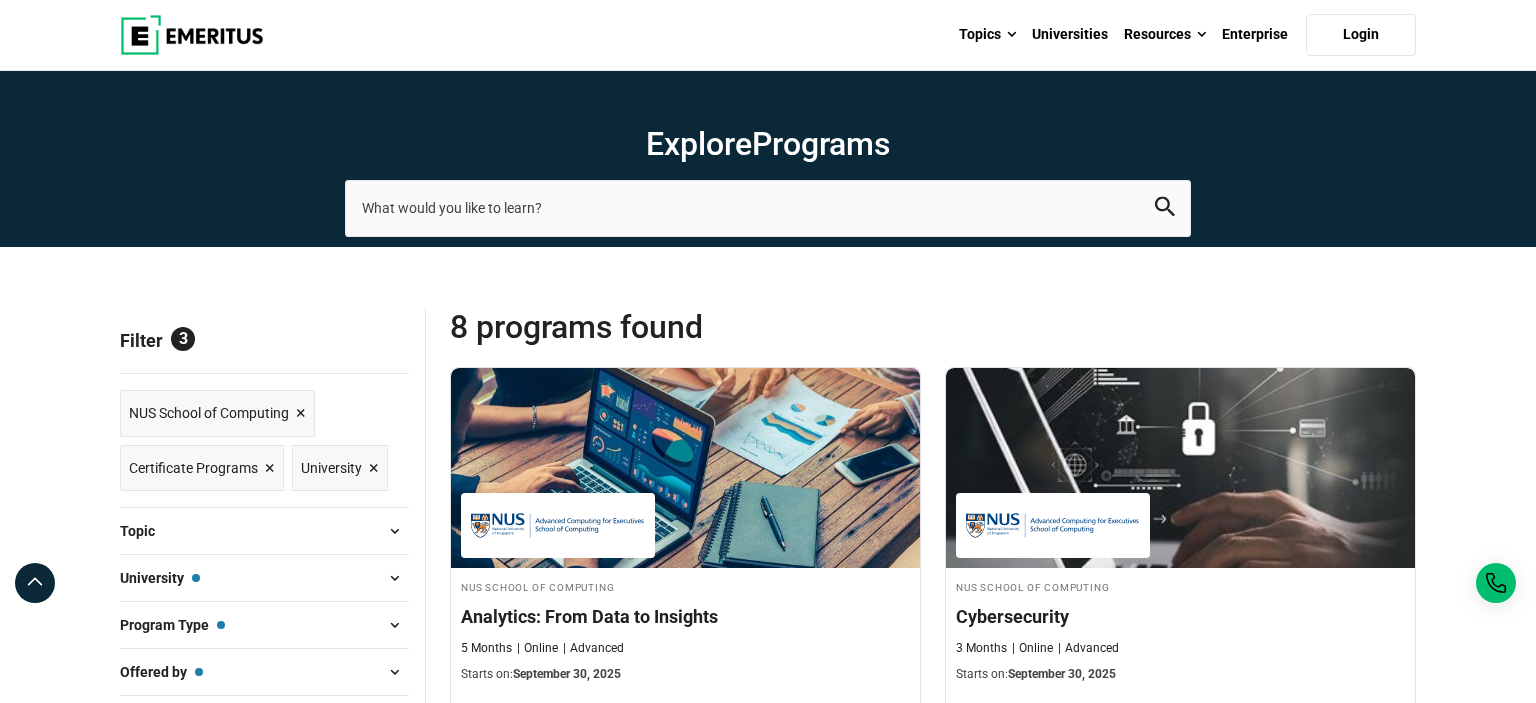 click on "Filter 3" at bounding box center (264, 340) 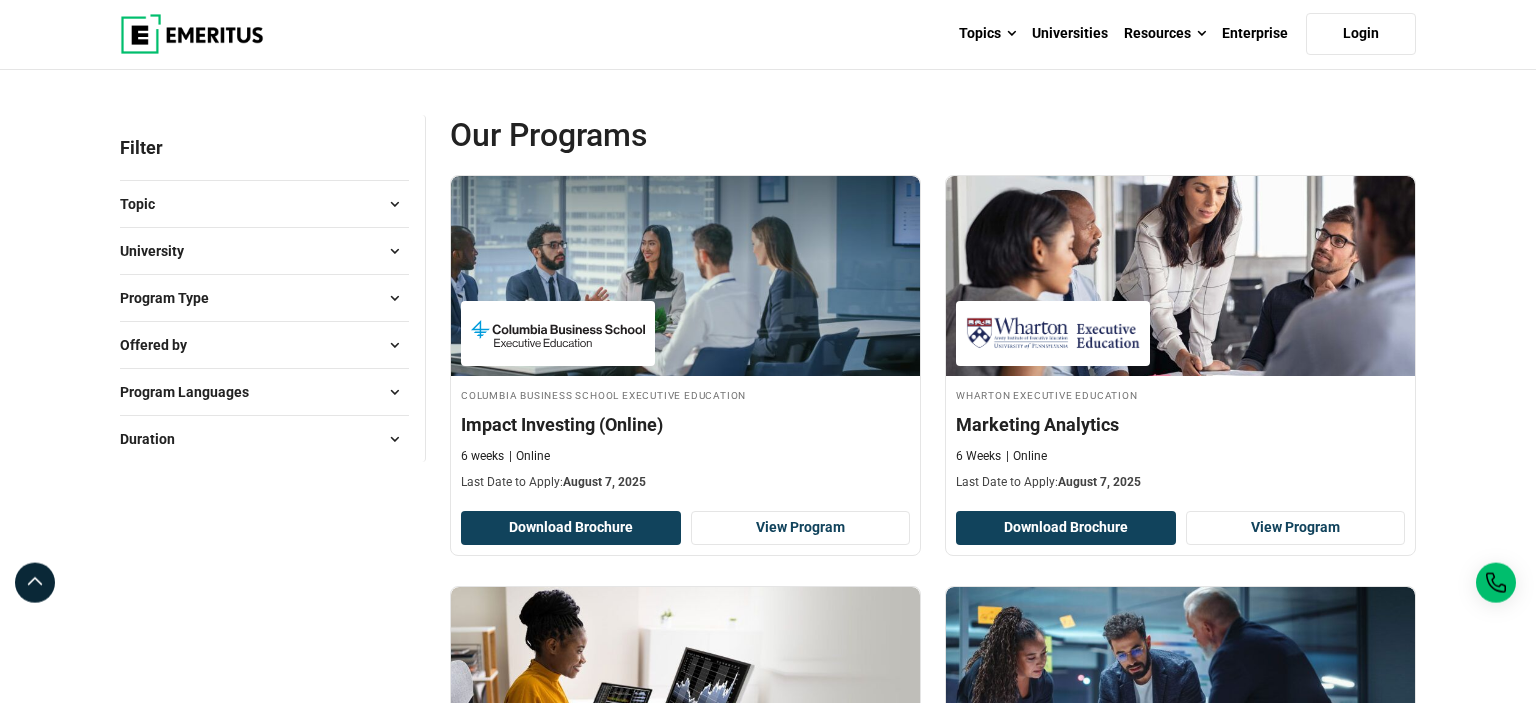 scroll, scrollTop: 211, scrollLeft: 0, axis: vertical 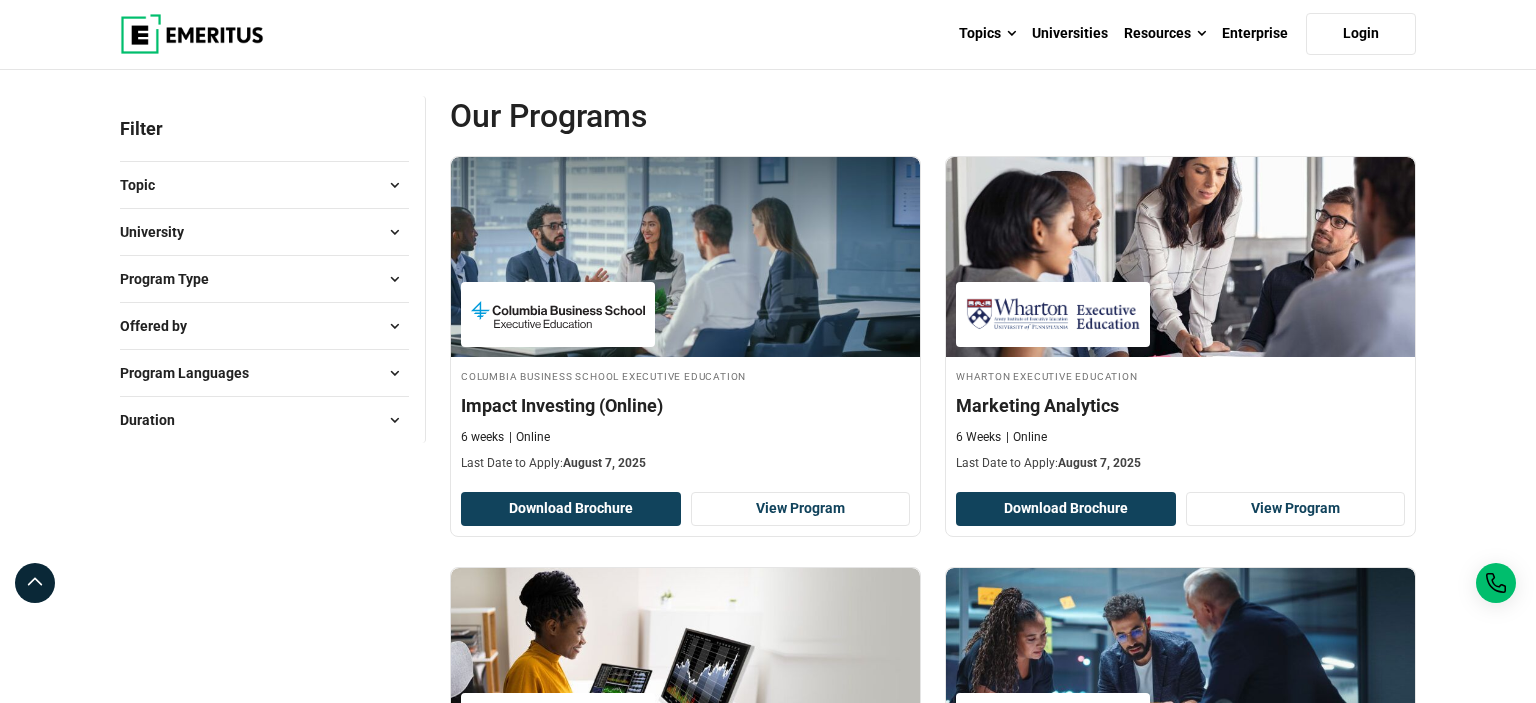 click on "University" at bounding box center (264, 232) 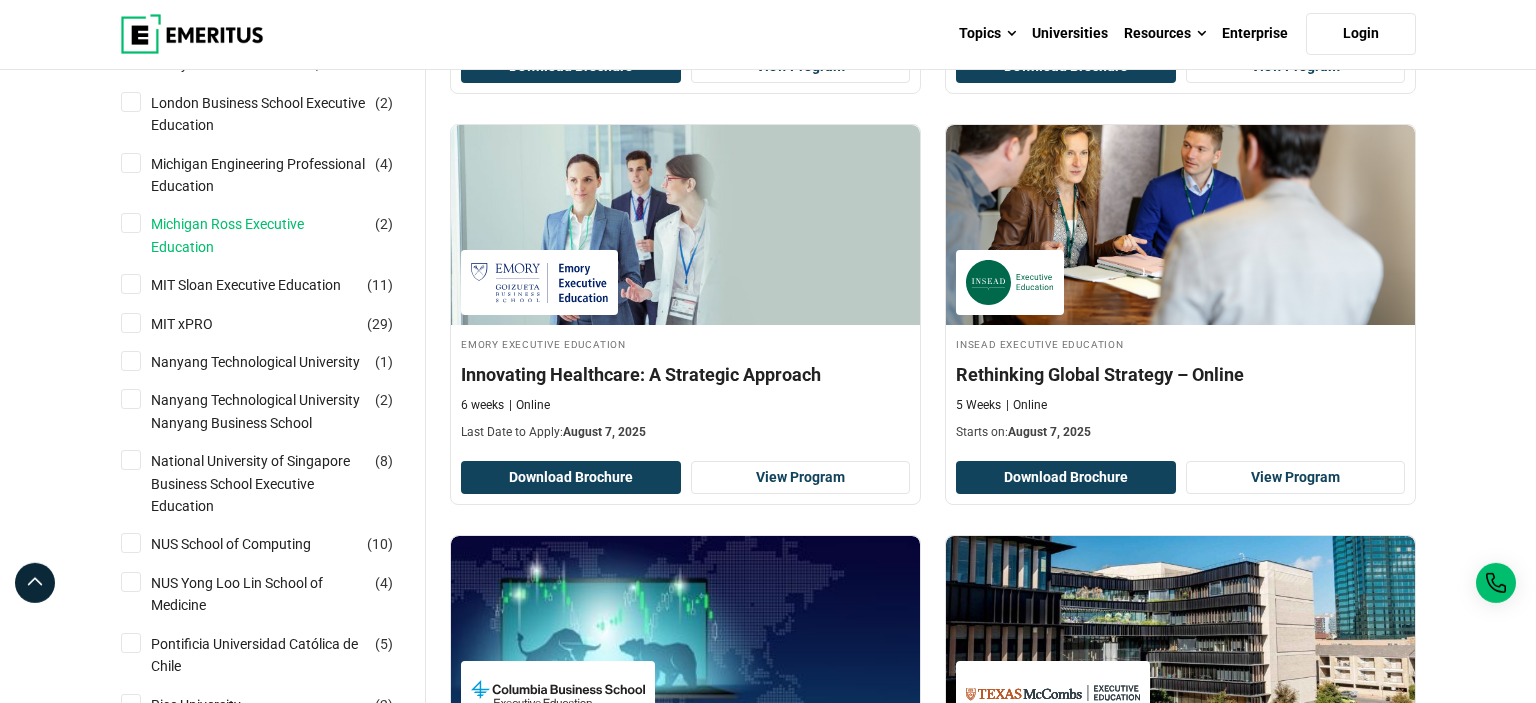 scroll, scrollTop: 1478, scrollLeft: 0, axis: vertical 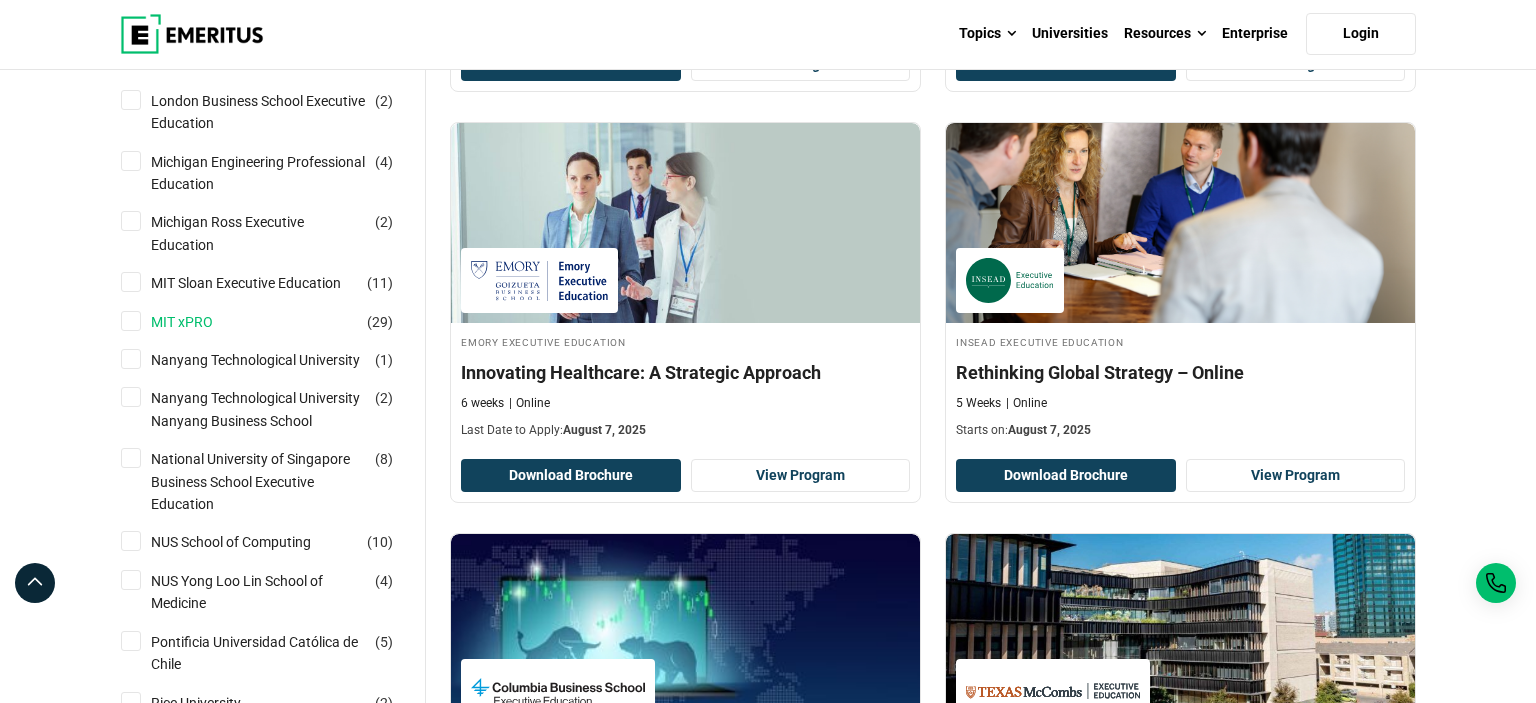 click on "MIT xPRO" at bounding box center [202, 322] 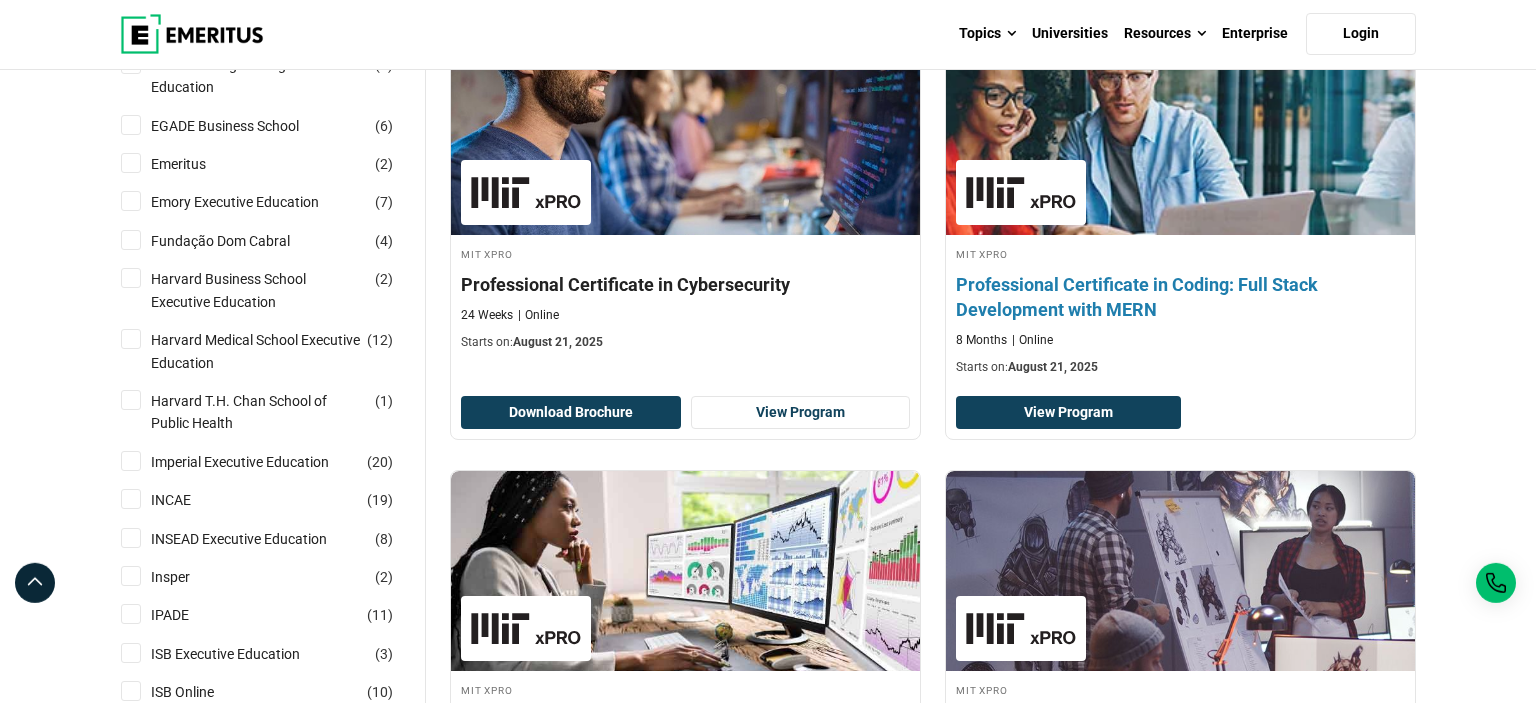 scroll, scrollTop: 844, scrollLeft: 0, axis: vertical 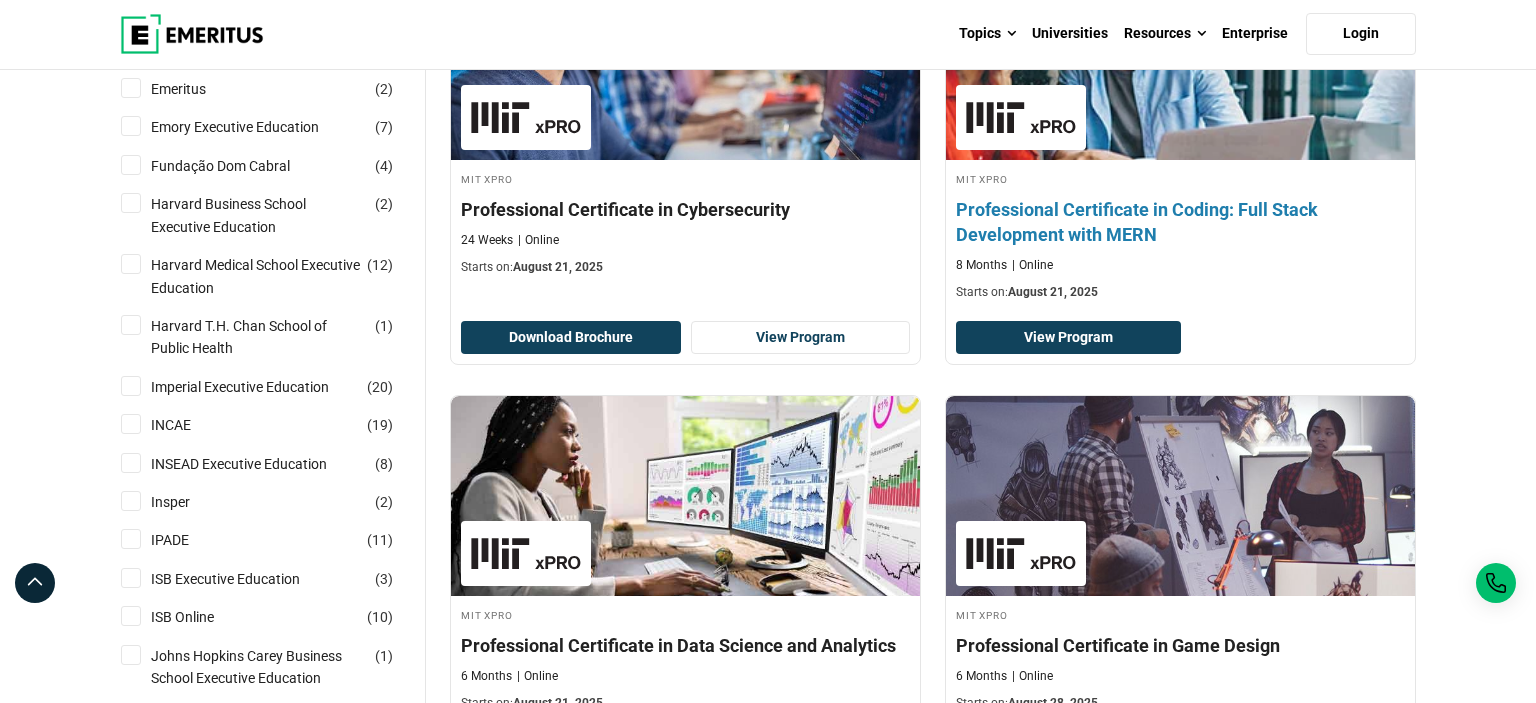 click on "Professional Certificate in Coding: Full Stack Development with MERN" at bounding box center [1180, 222] 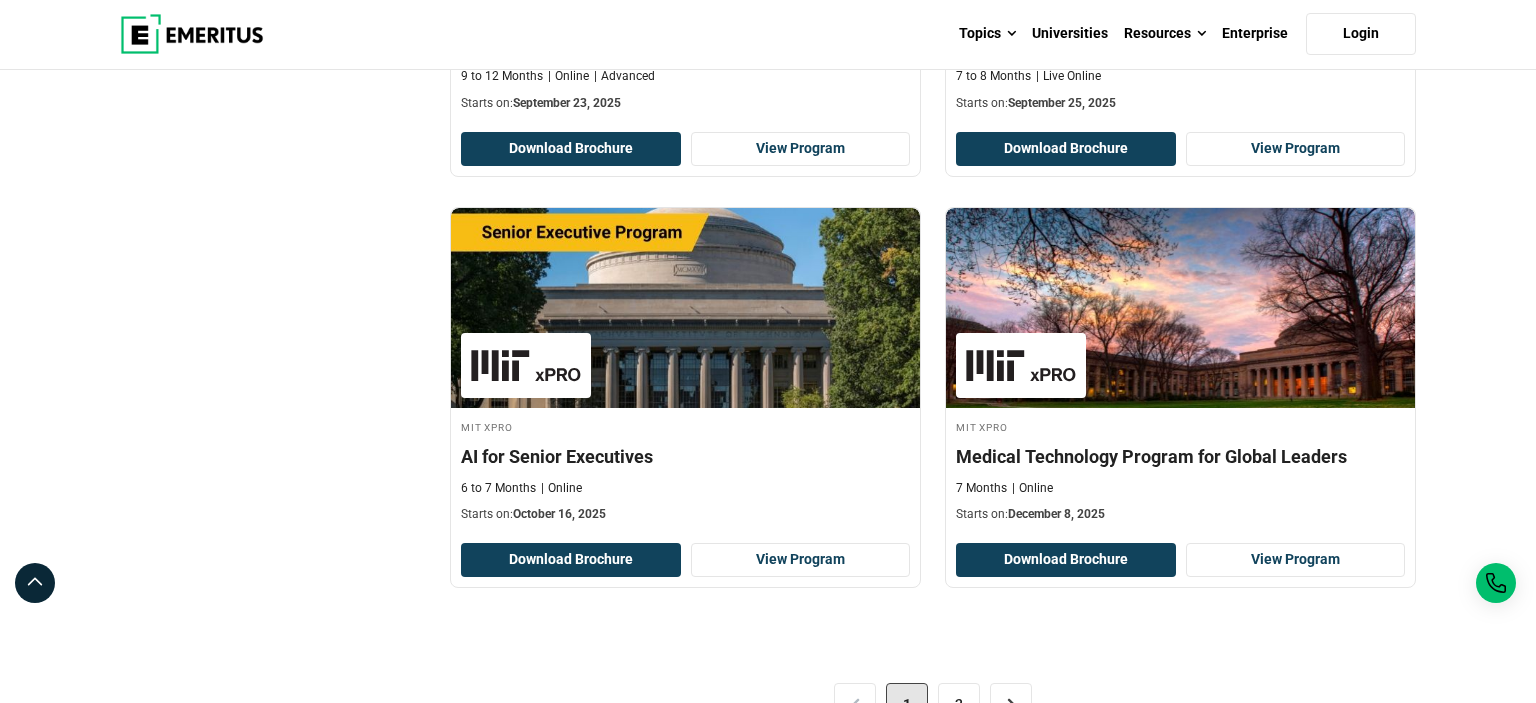 scroll, scrollTop: 4118, scrollLeft: 0, axis: vertical 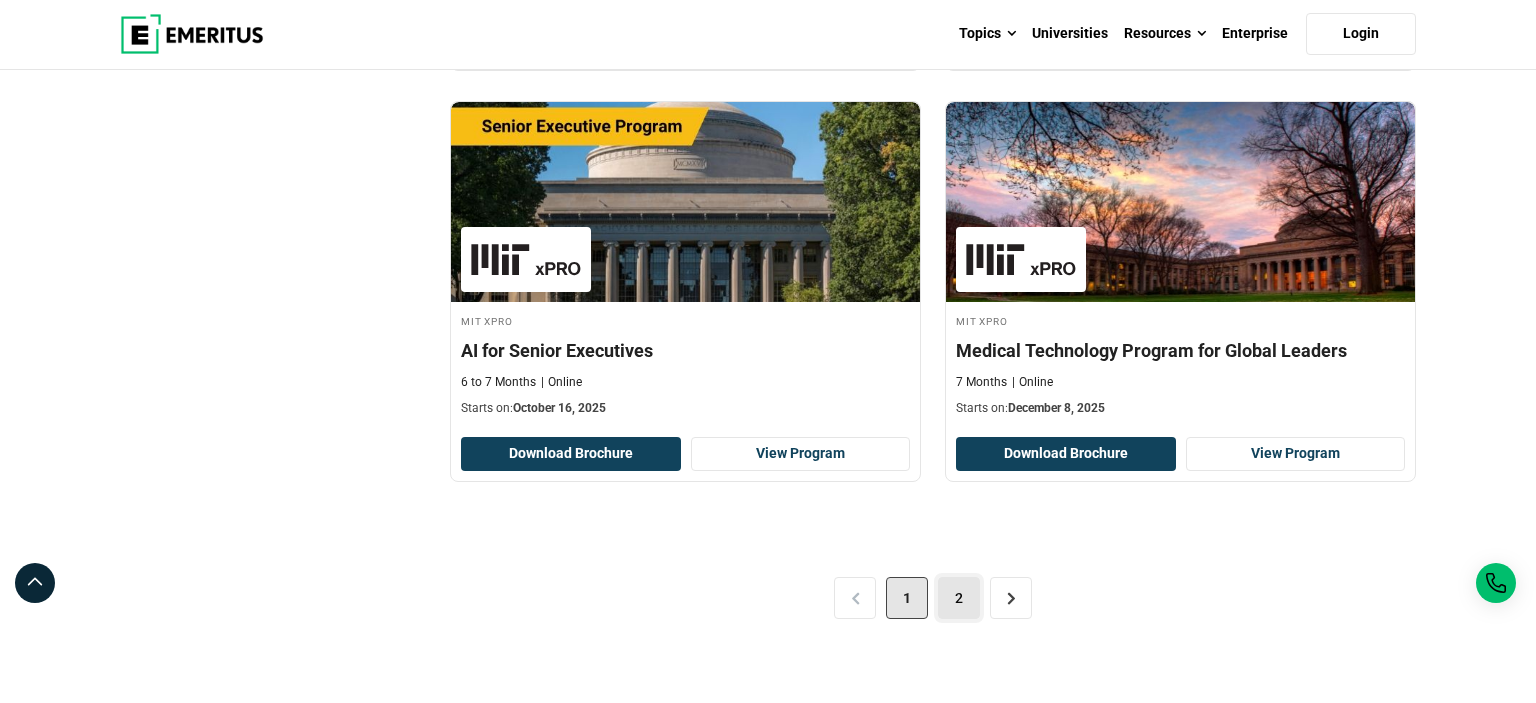 click on "2" at bounding box center [959, 598] 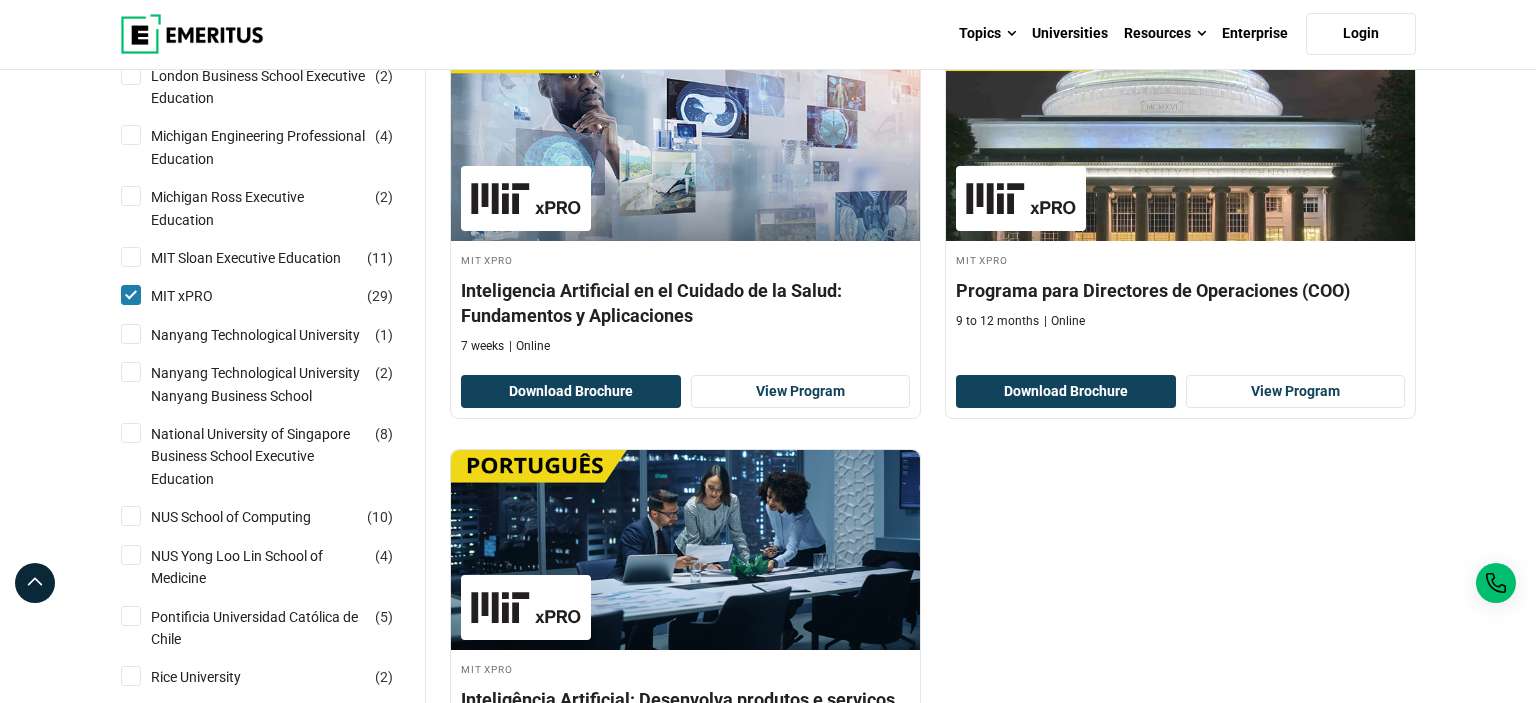 scroll, scrollTop: 1900, scrollLeft: 0, axis: vertical 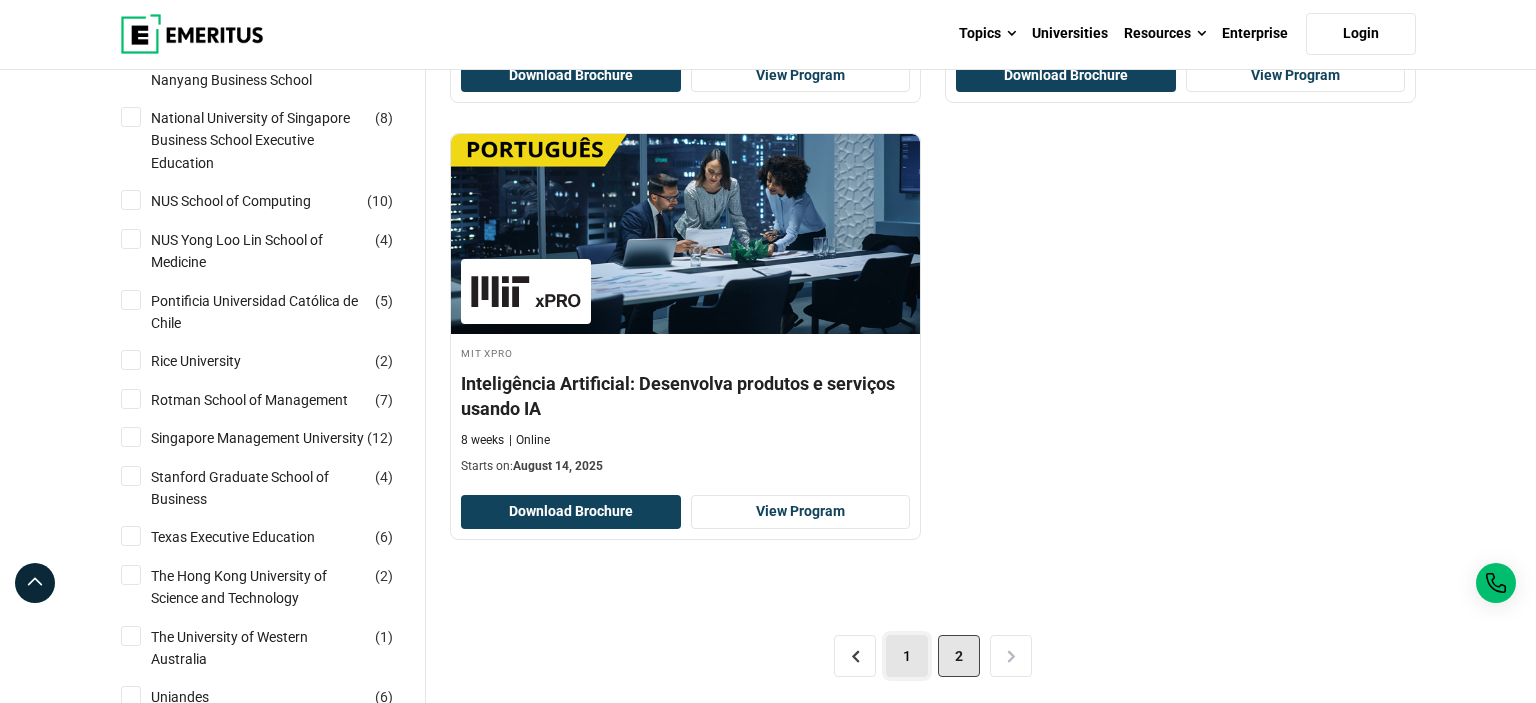 click on "1" at bounding box center [907, 656] 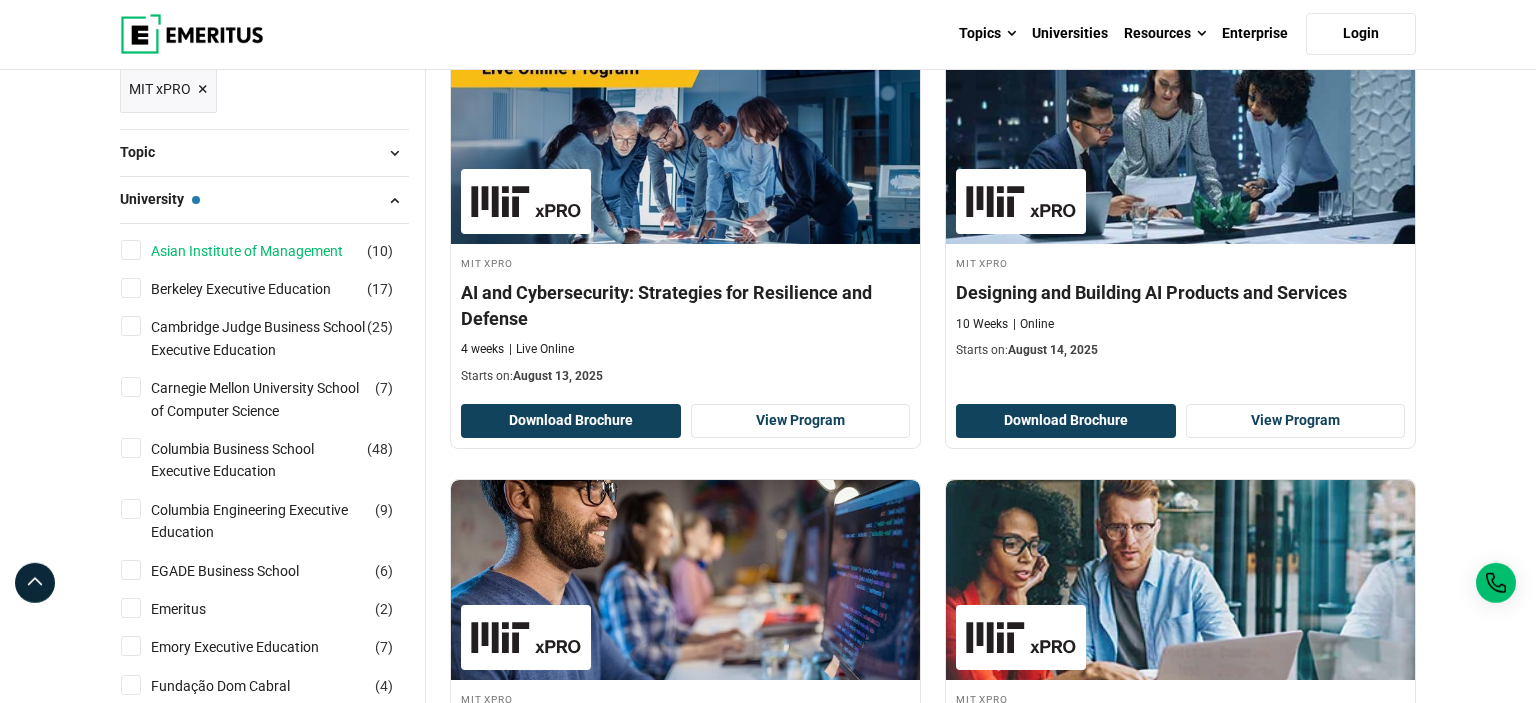 scroll, scrollTop: 211, scrollLeft: 0, axis: vertical 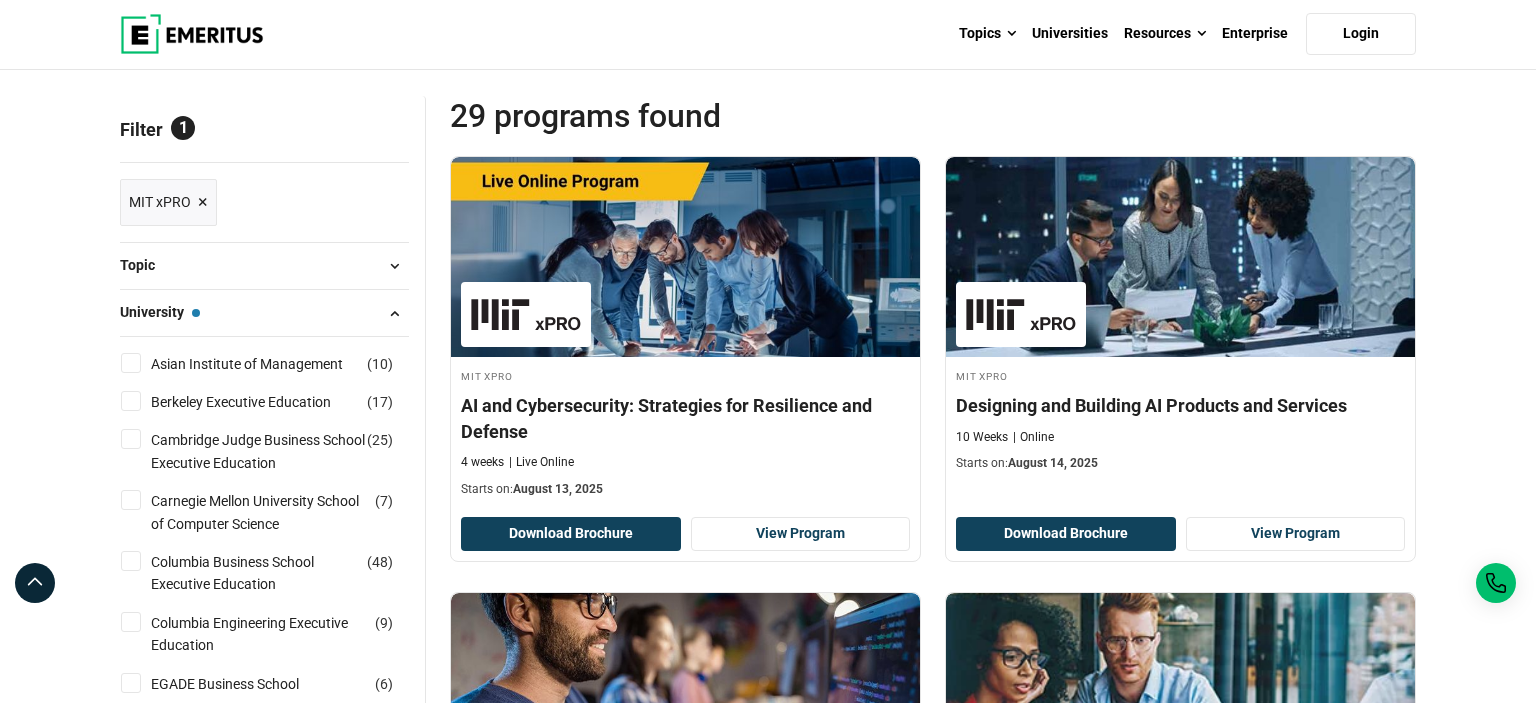 click on "×" at bounding box center [203, 202] 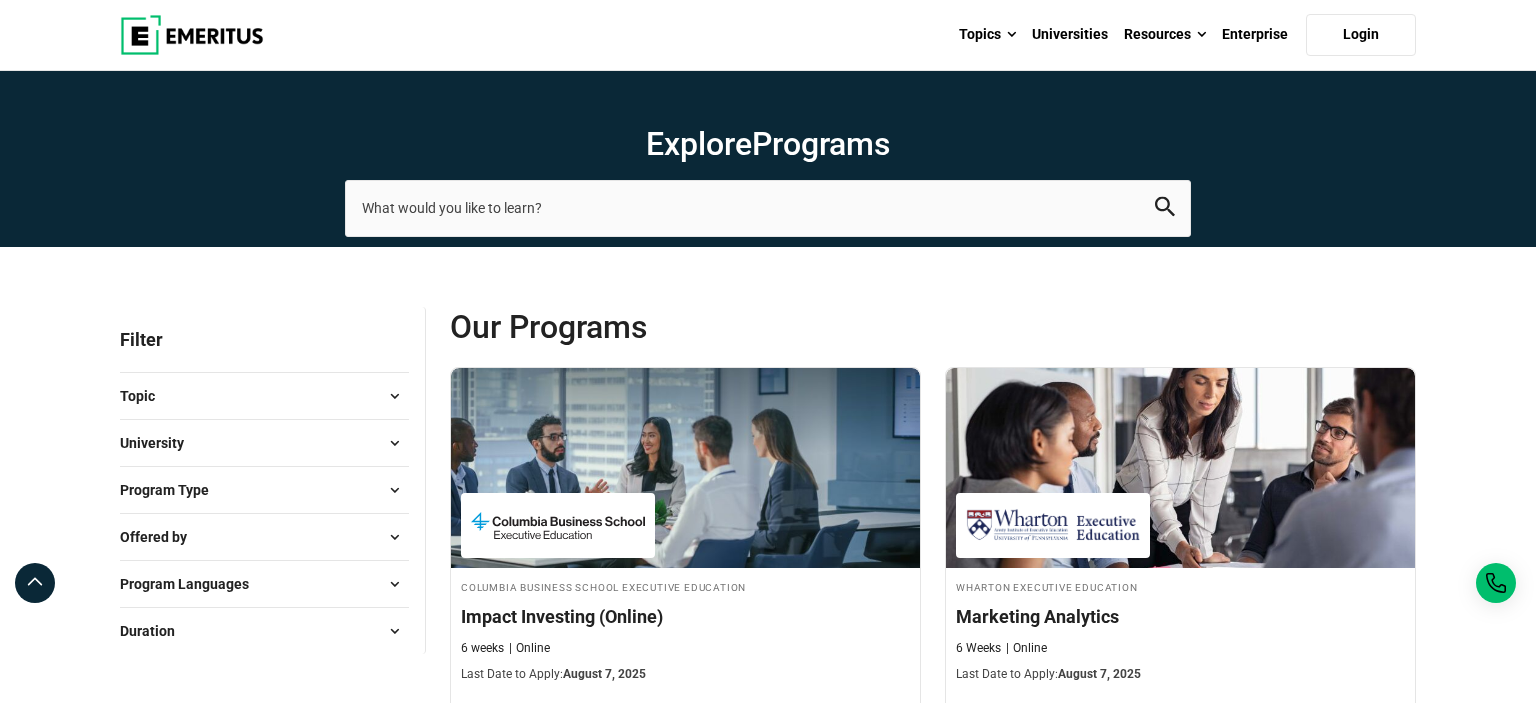 scroll, scrollTop: 105, scrollLeft: 0, axis: vertical 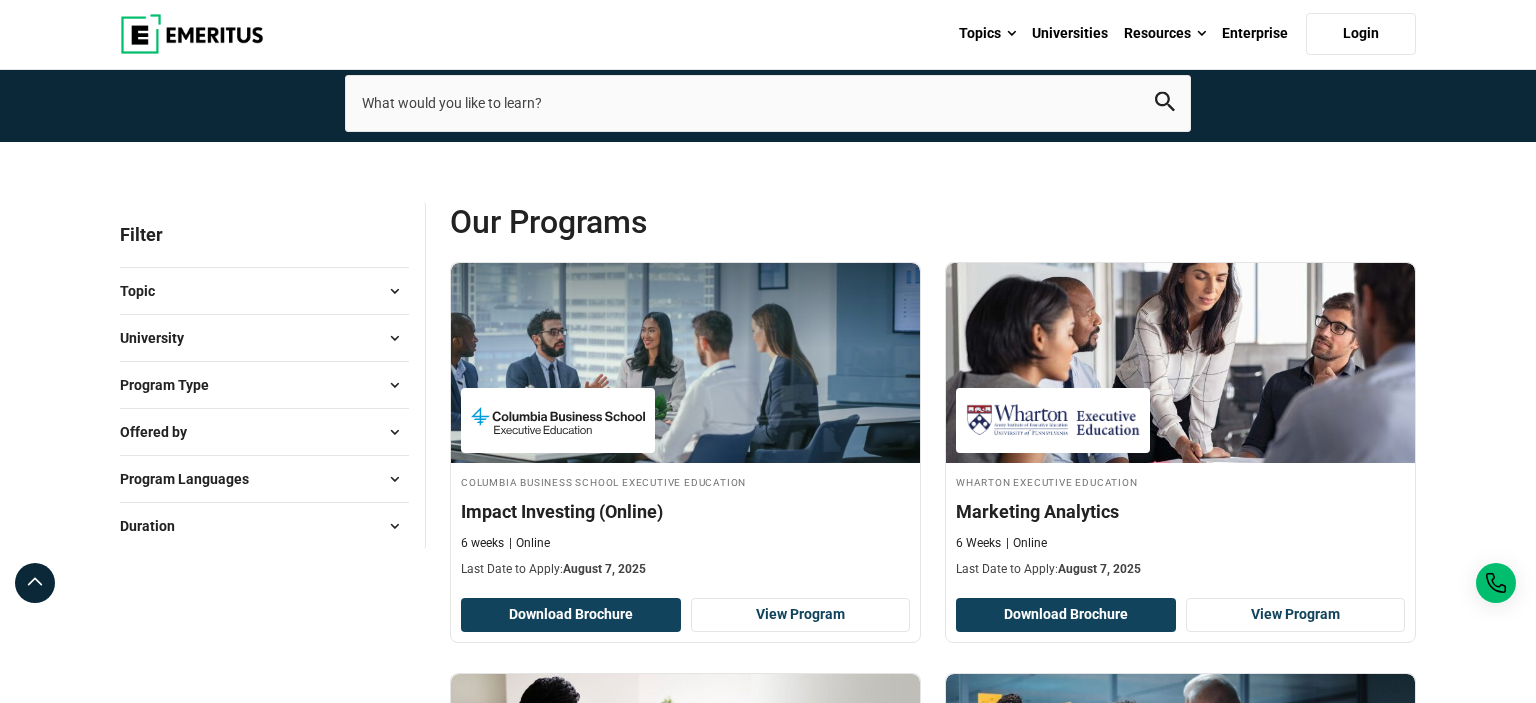 click on "University" at bounding box center (264, 338) 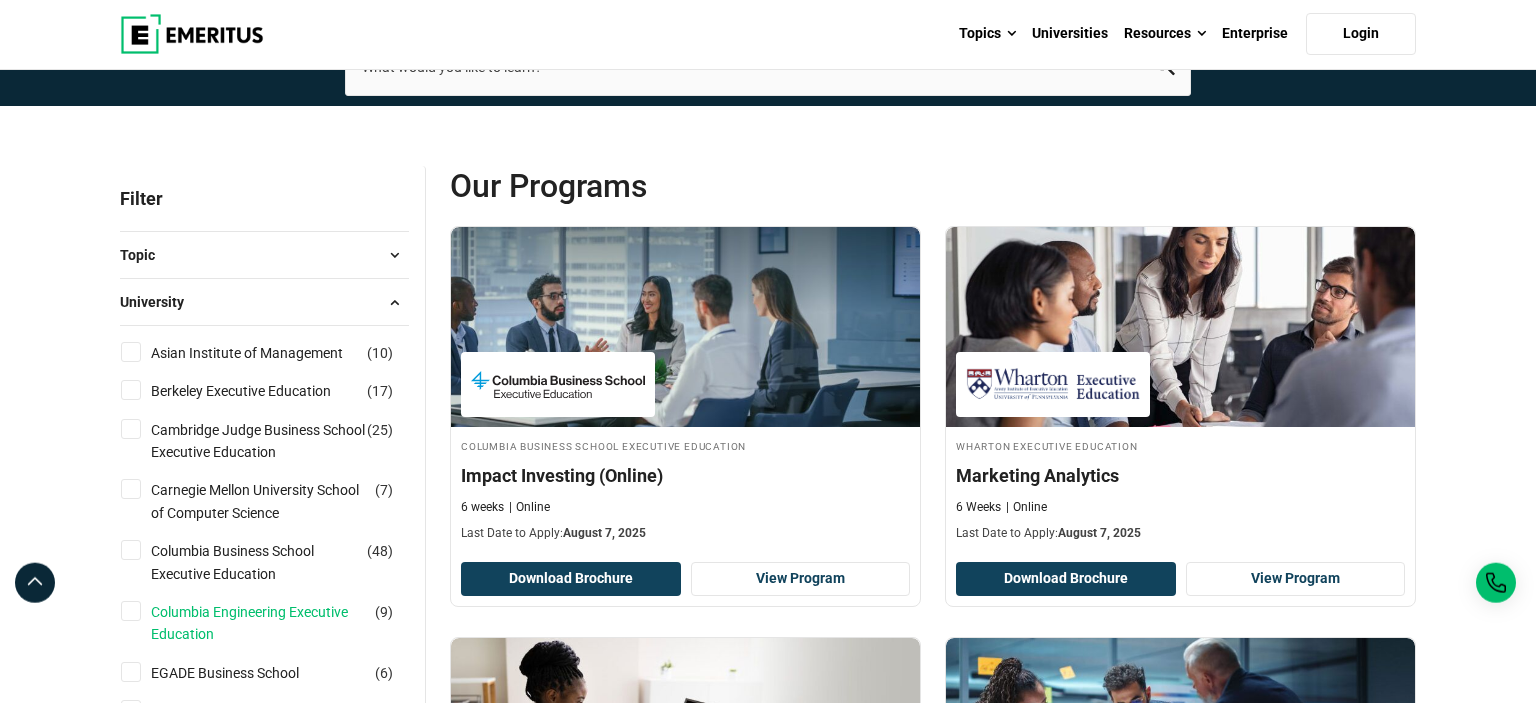 scroll, scrollTop: 105, scrollLeft: 0, axis: vertical 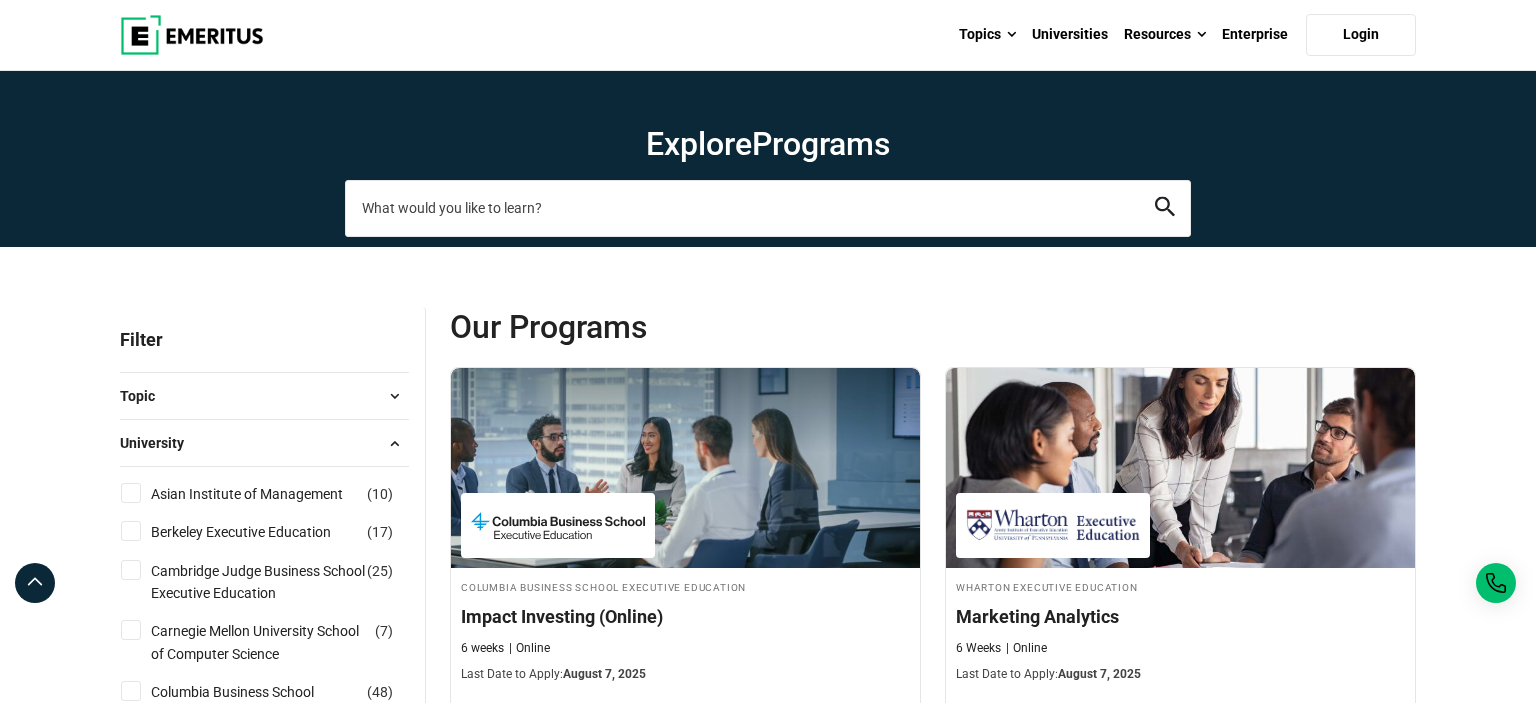 click at bounding box center [768, 208] 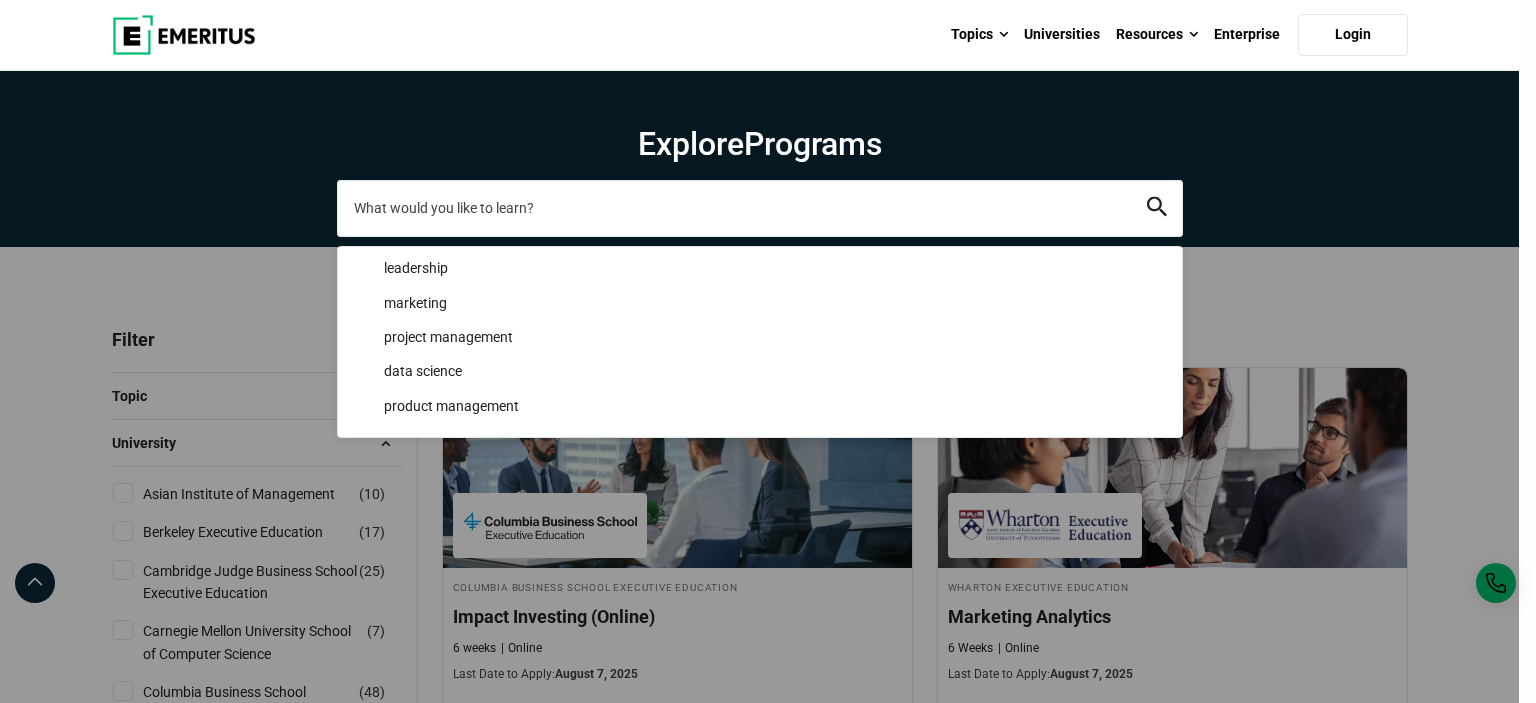 type on "b" 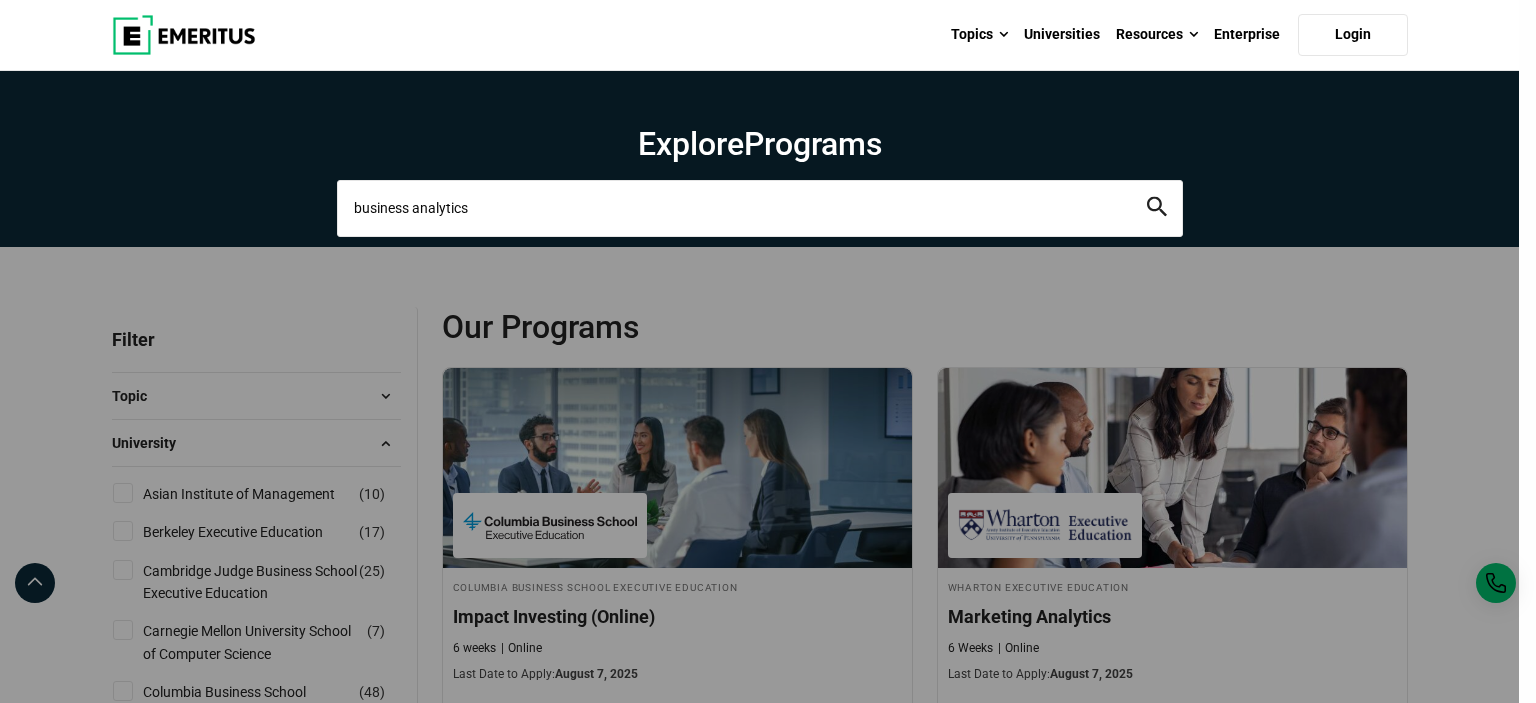 type on "business analytics" 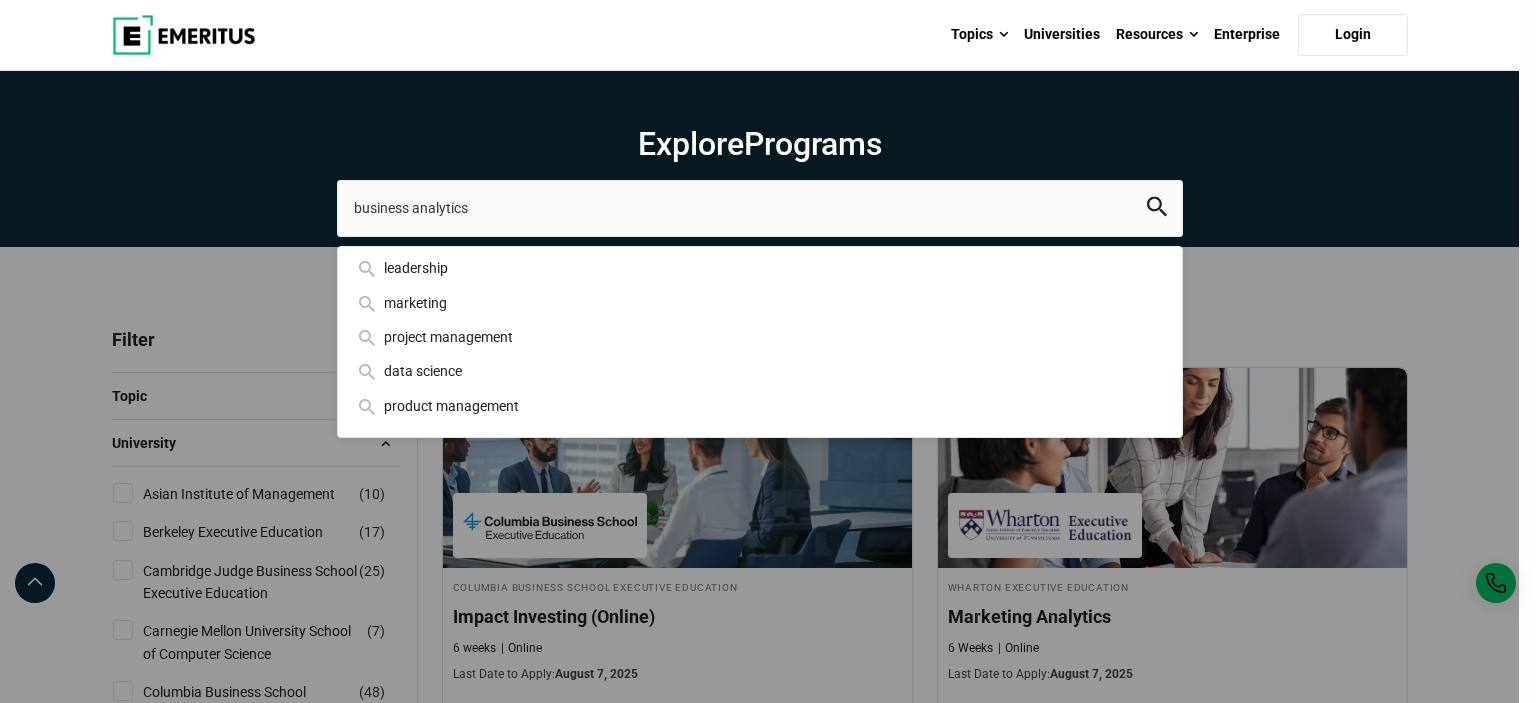 click on "business analytics
leadership marketing project management data science product management" at bounding box center (760, 208) 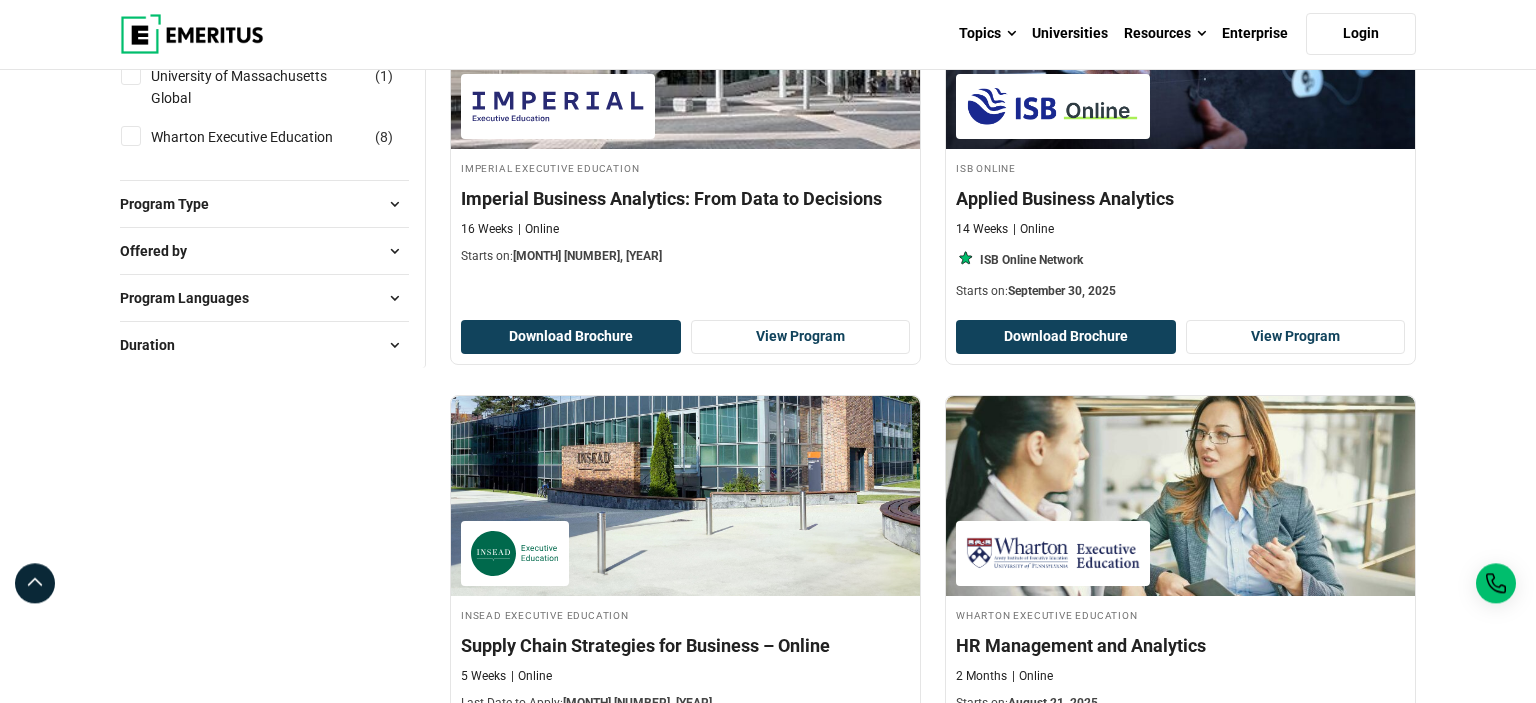 scroll, scrollTop: 1267, scrollLeft: 0, axis: vertical 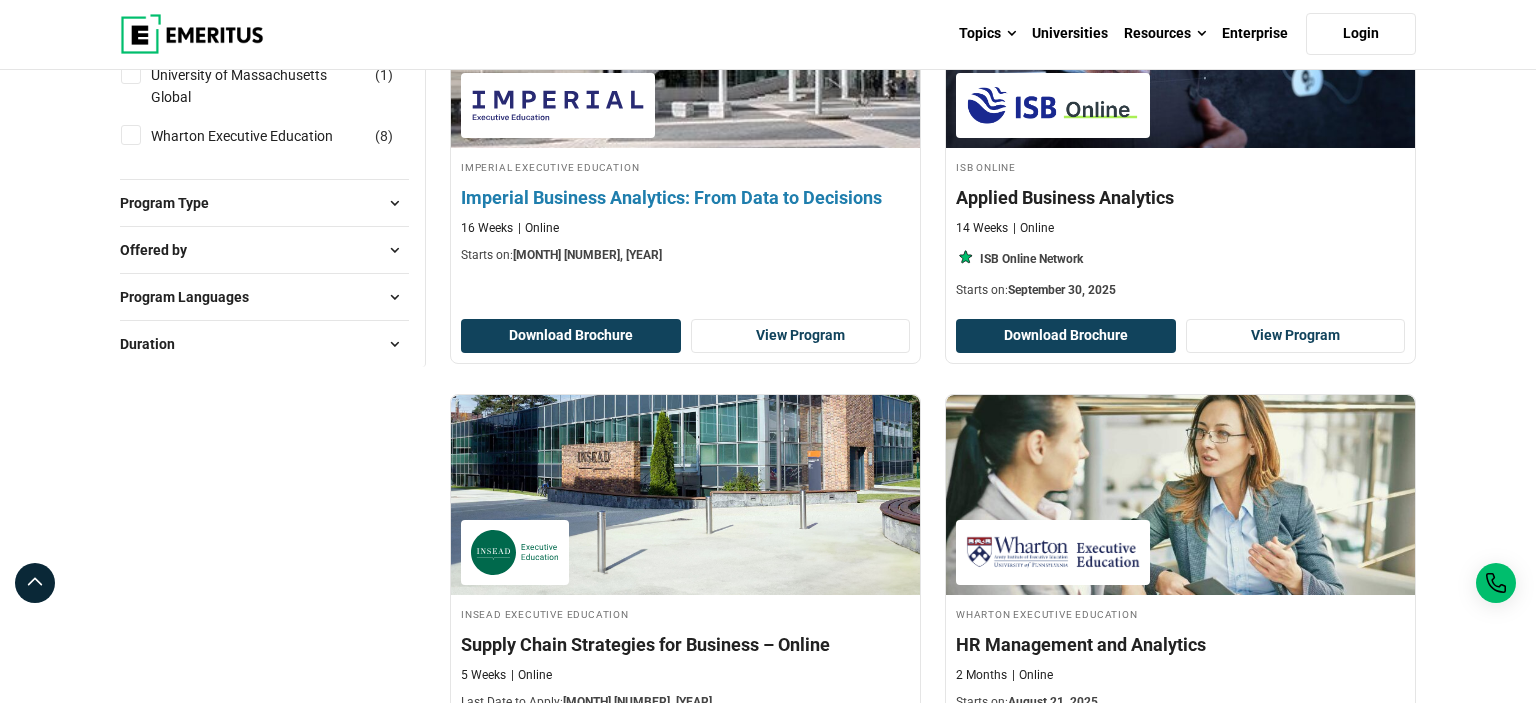 click on "Imperial Business Analytics: From Data to Decisions" at bounding box center [685, 197] 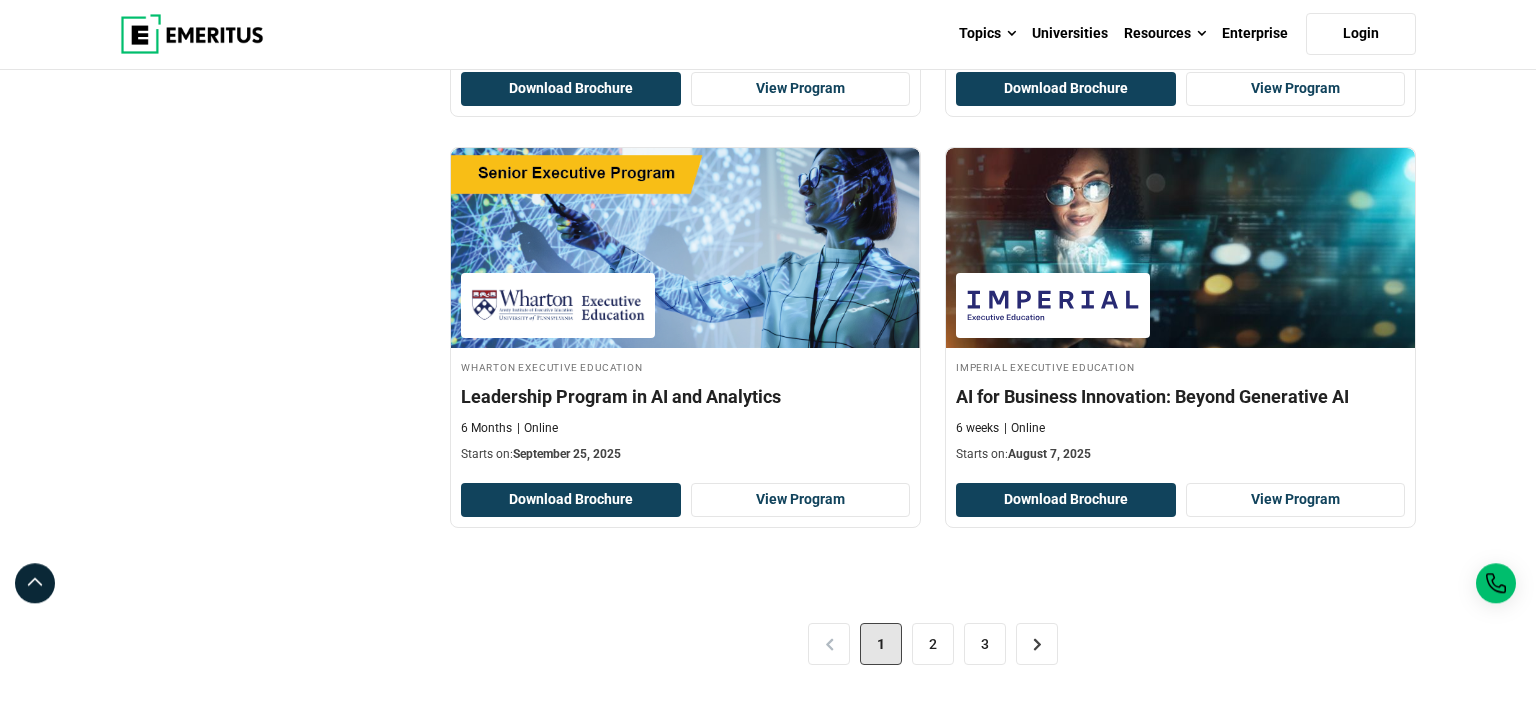 scroll, scrollTop: 4118, scrollLeft: 0, axis: vertical 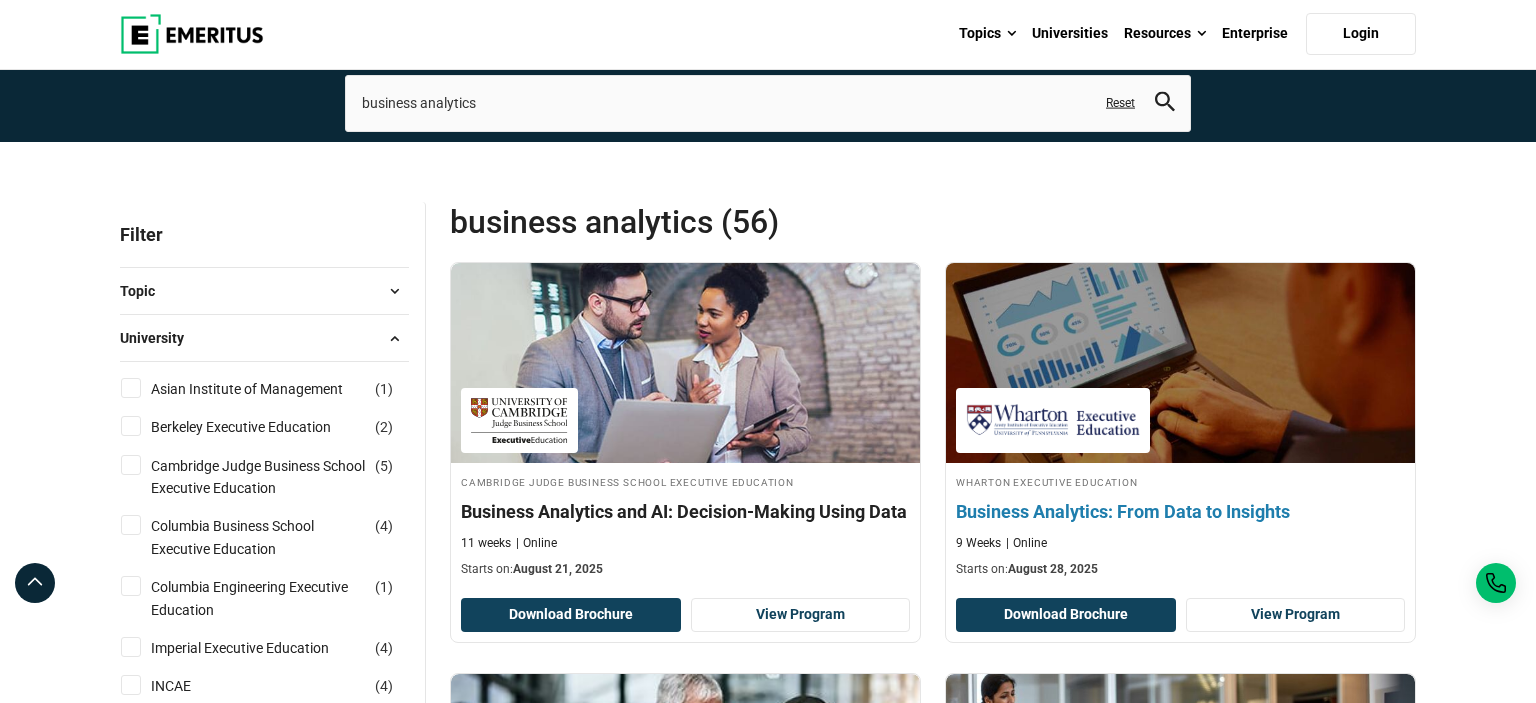 click on "Business Analytics: From Data to Insights" at bounding box center (1180, 511) 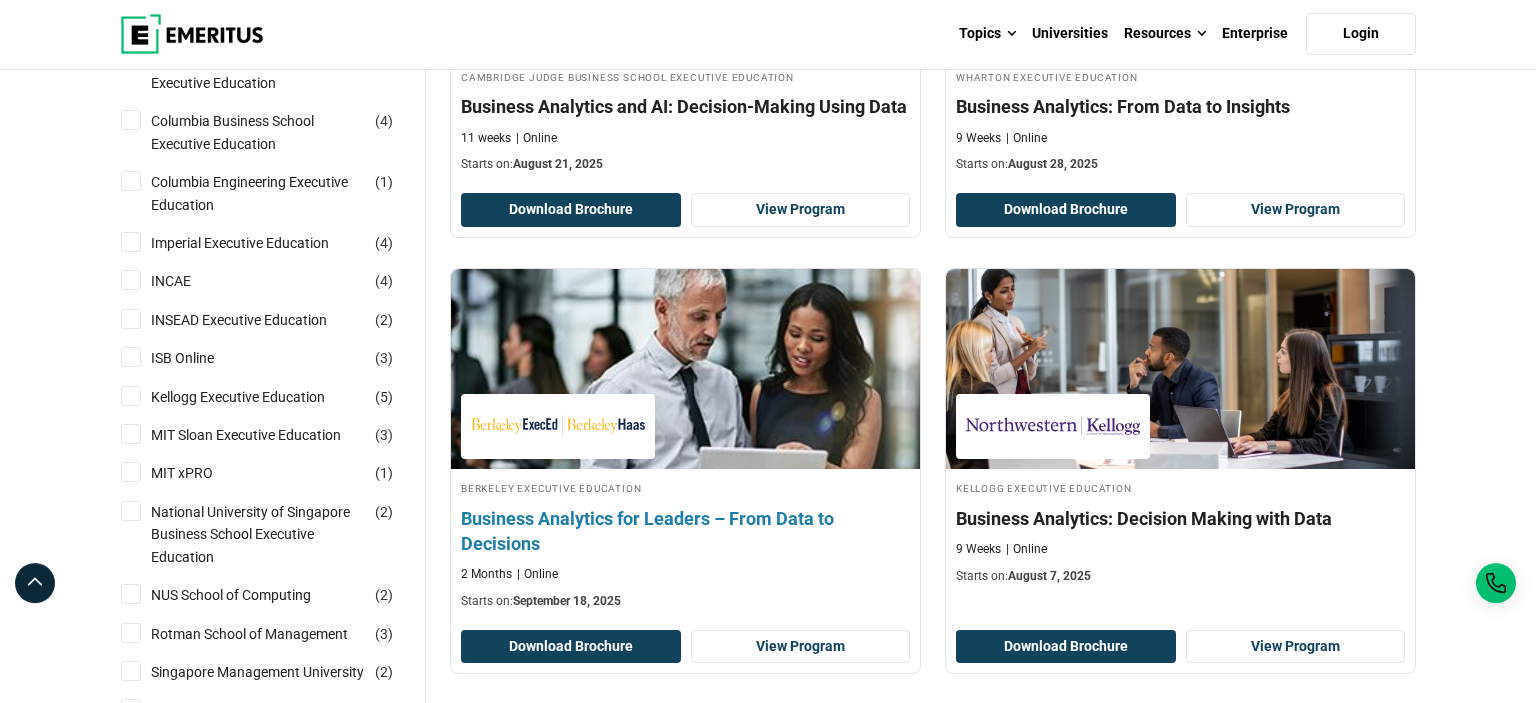 scroll, scrollTop: 528, scrollLeft: 0, axis: vertical 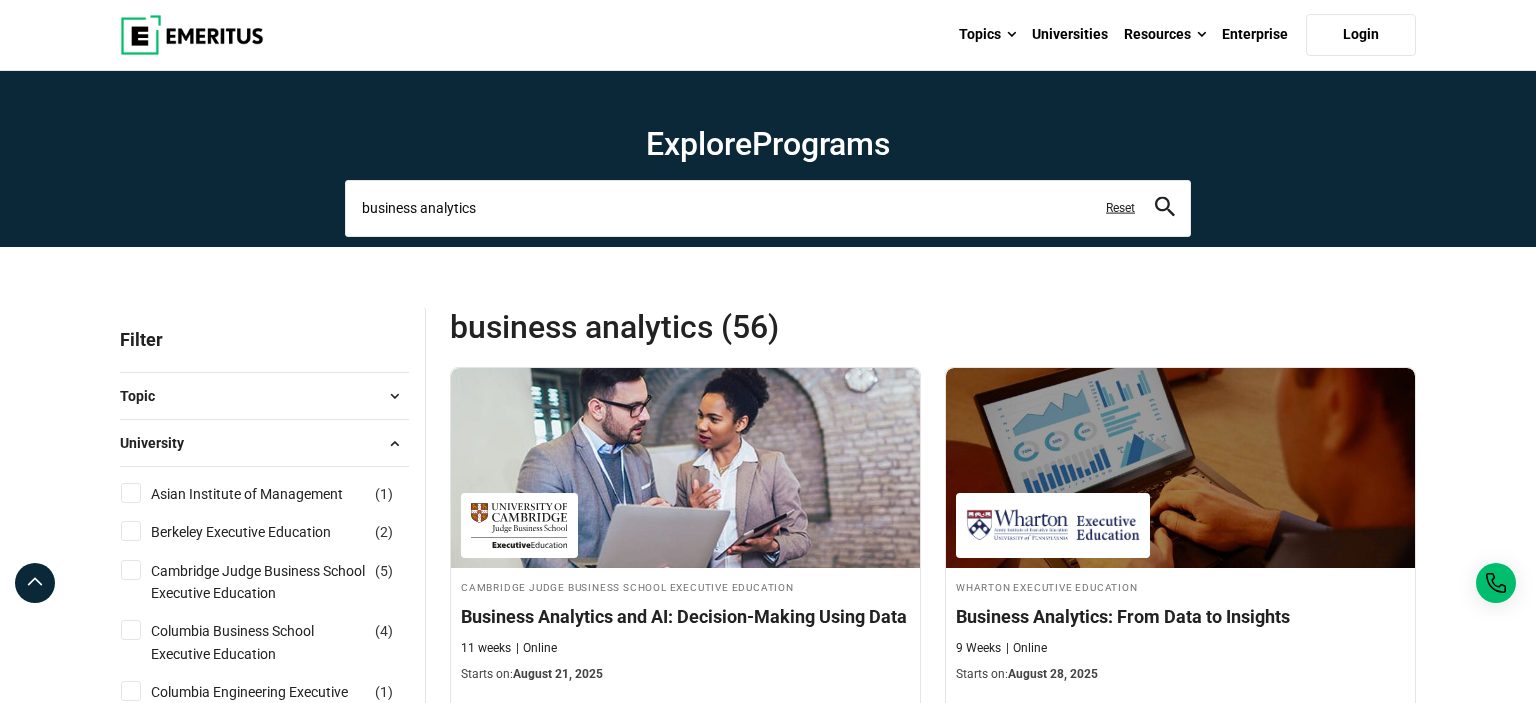 drag, startPoint x: 485, startPoint y: 193, endPoint x: 366, endPoint y: 196, distance: 119.03781 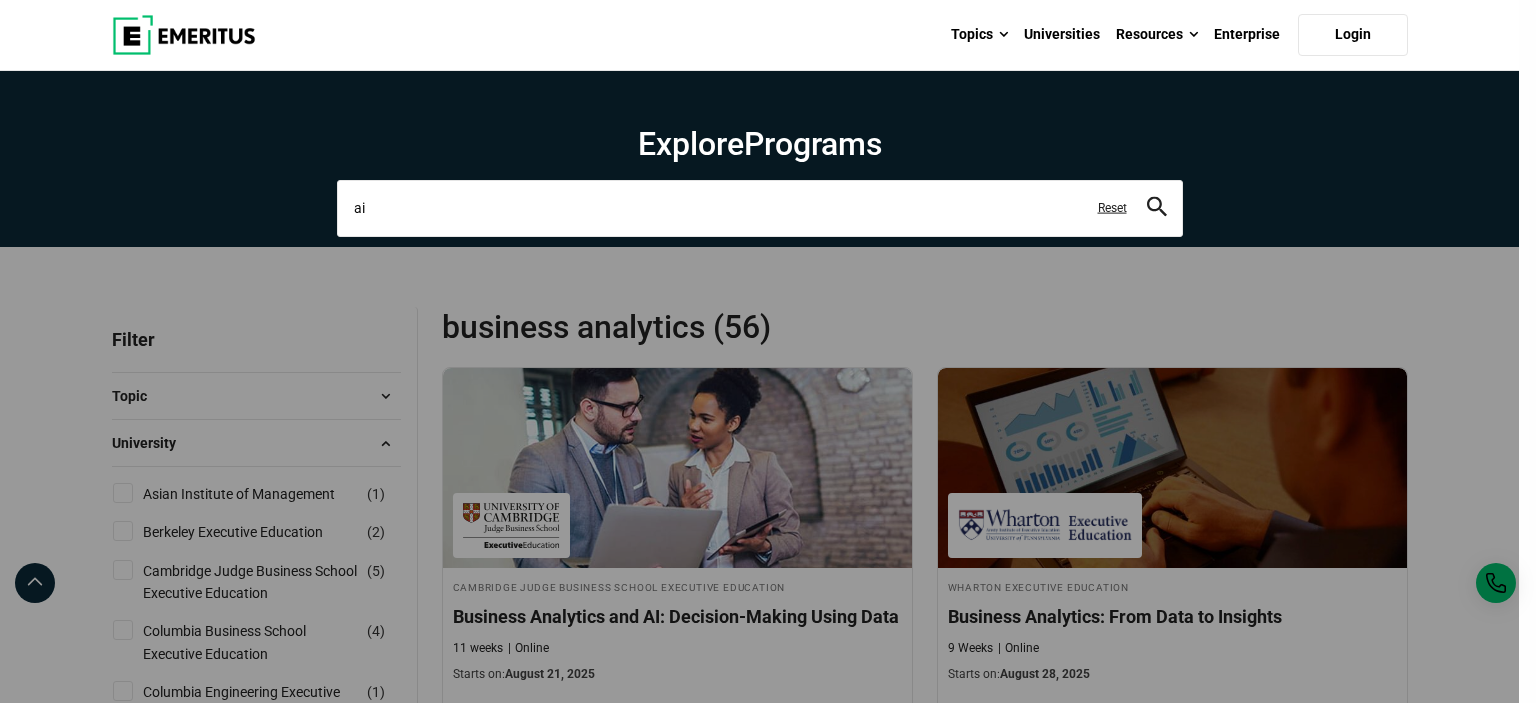 type on "ai" 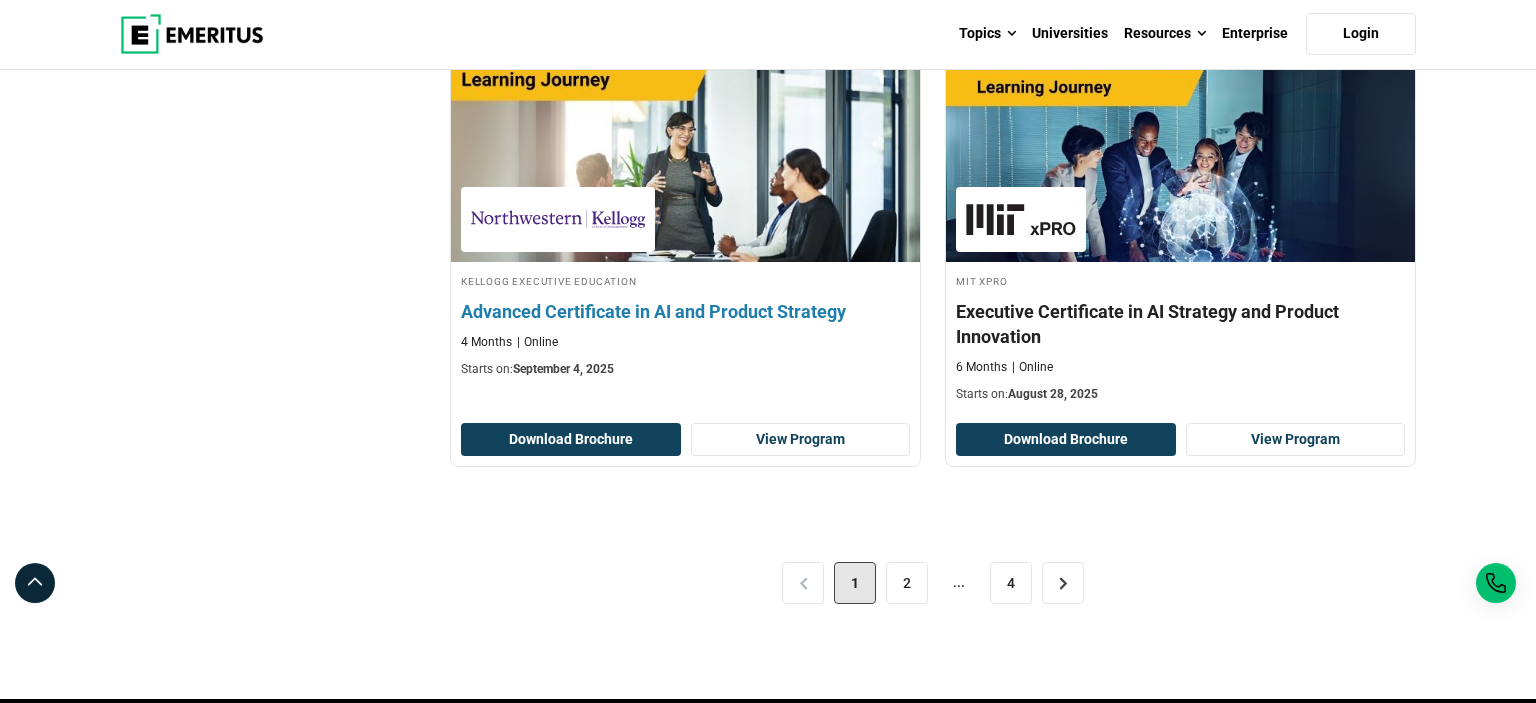 scroll, scrollTop: 4329, scrollLeft: 0, axis: vertical 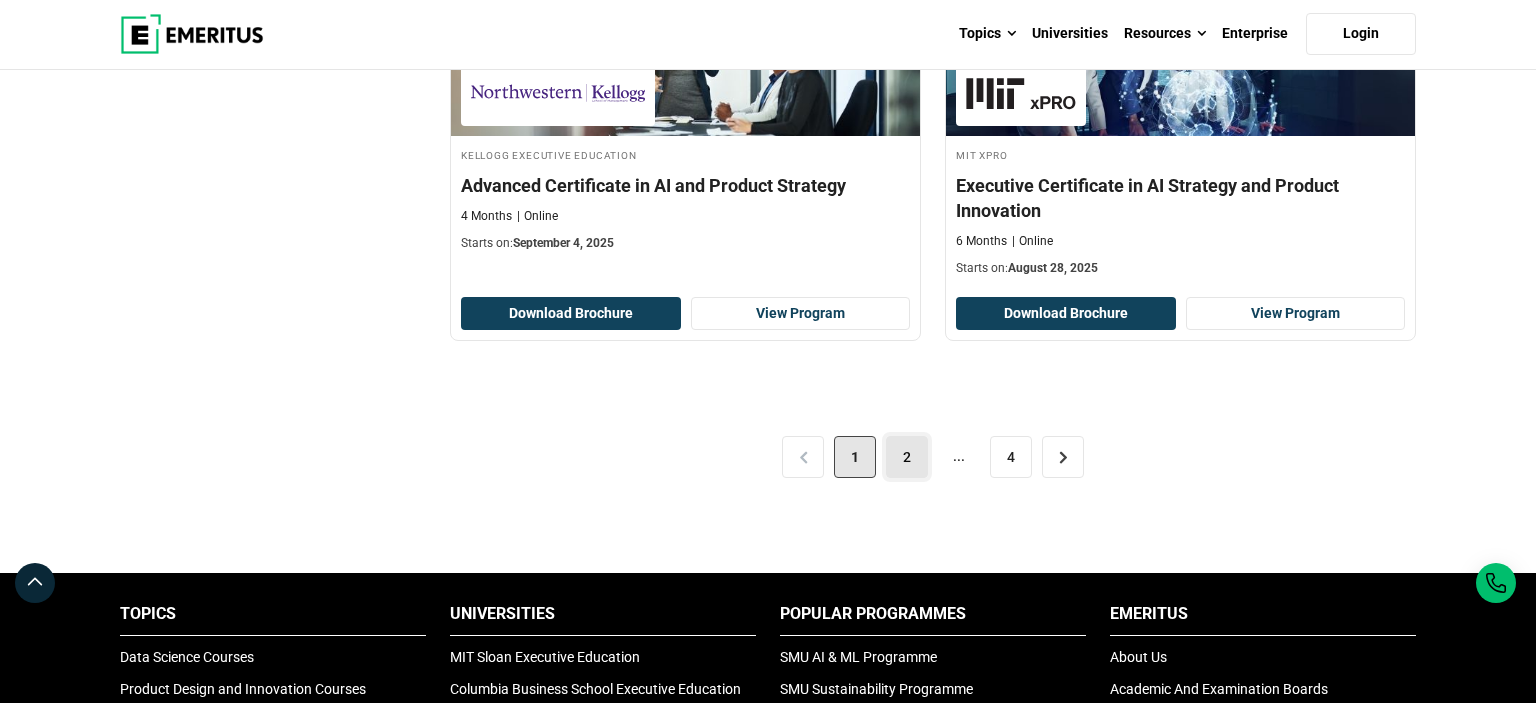 click on "2" at bounding box center [907, 457] 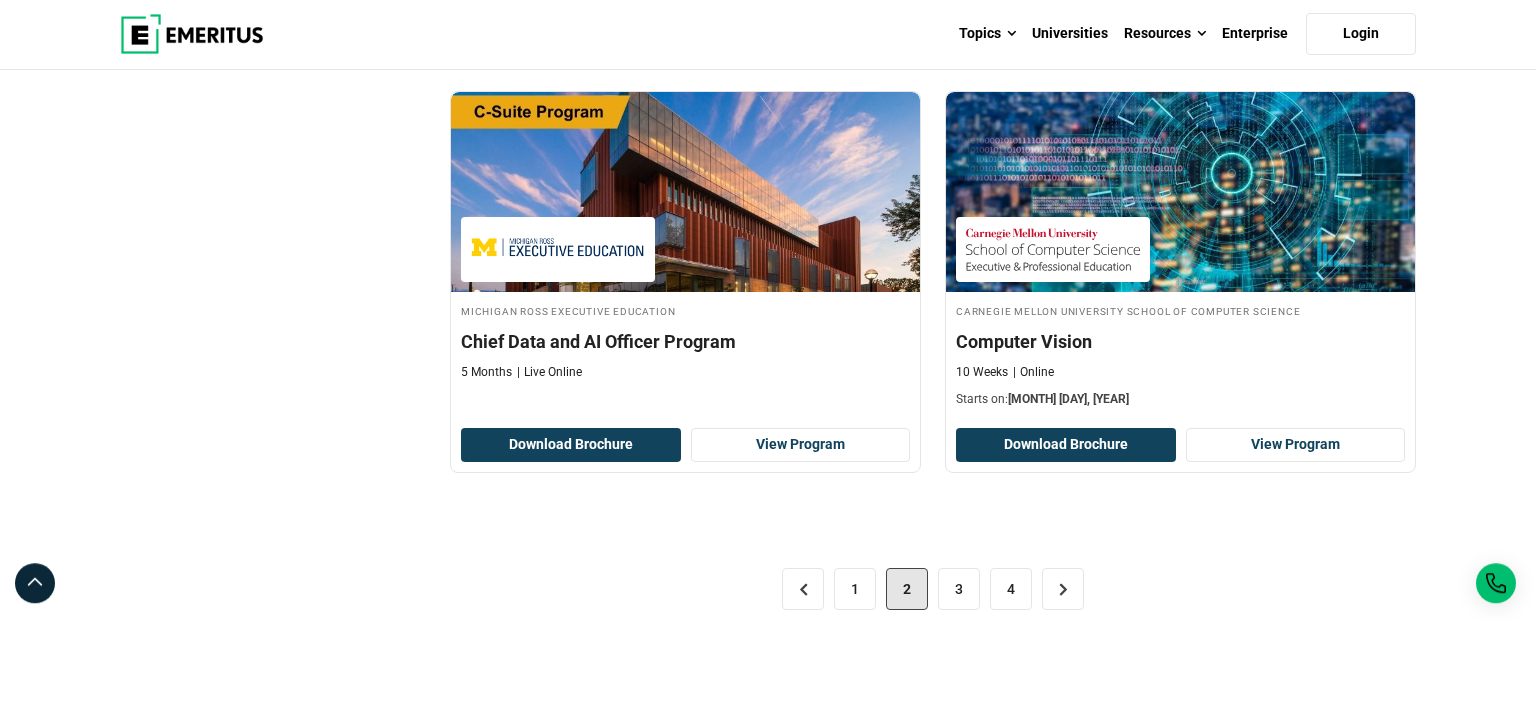 scroll, scrollTop: 4118, scrollLeft: 0, axis: vertical 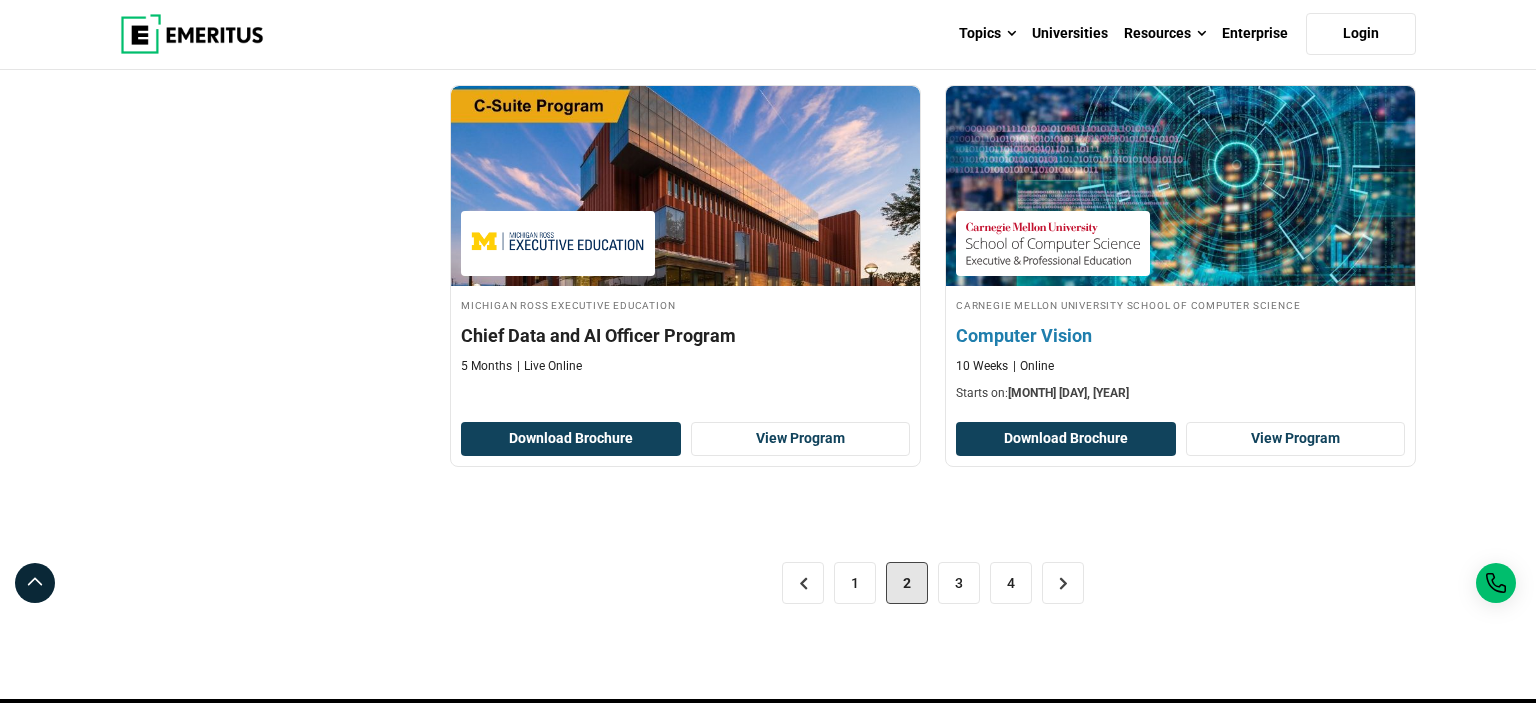 click on "Computer Vision" at bounding box center [1180, 335] 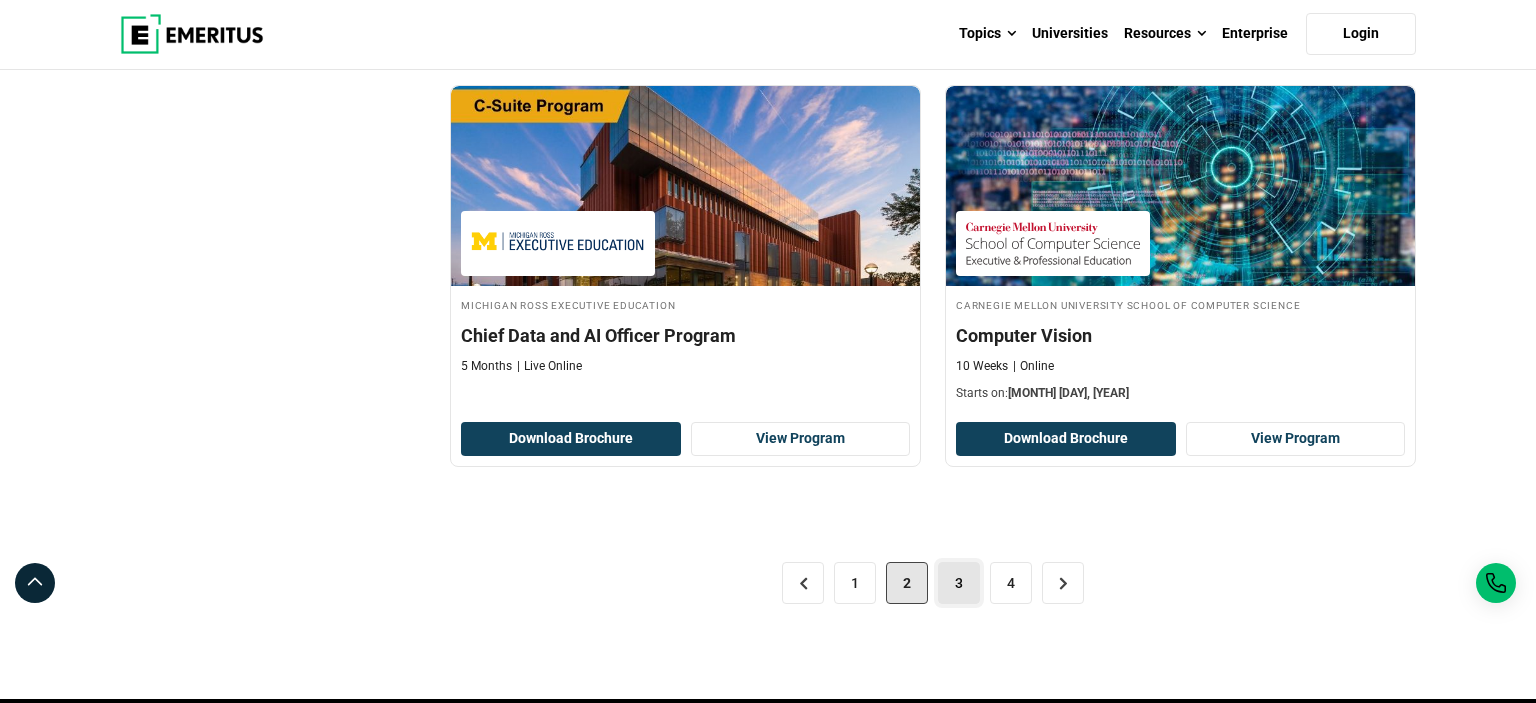 click on "3" at bounding box center (959, 583) 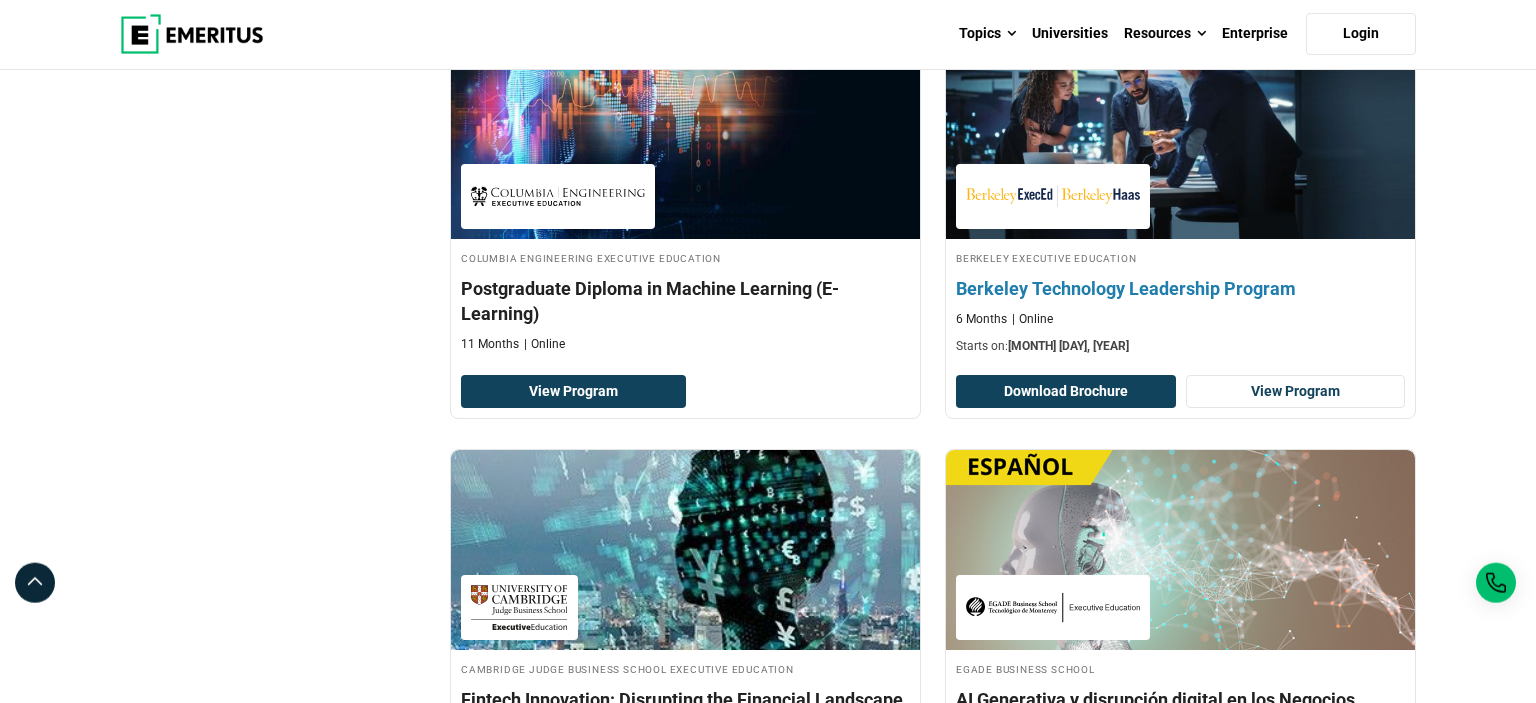 scroll, scrollTop: 4012, scrollLeft: 0, axis: vertical 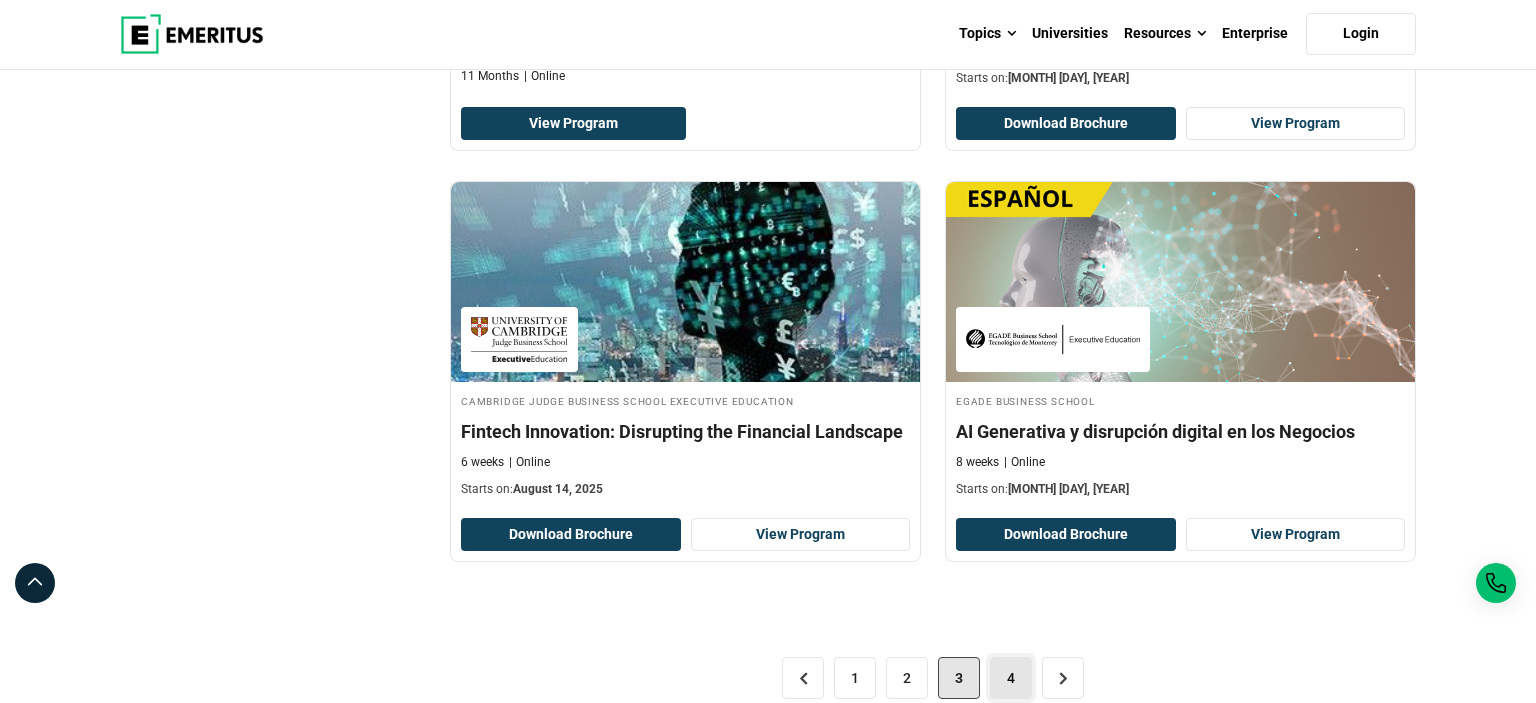 click on "4" at bounding box center (1011, 678) 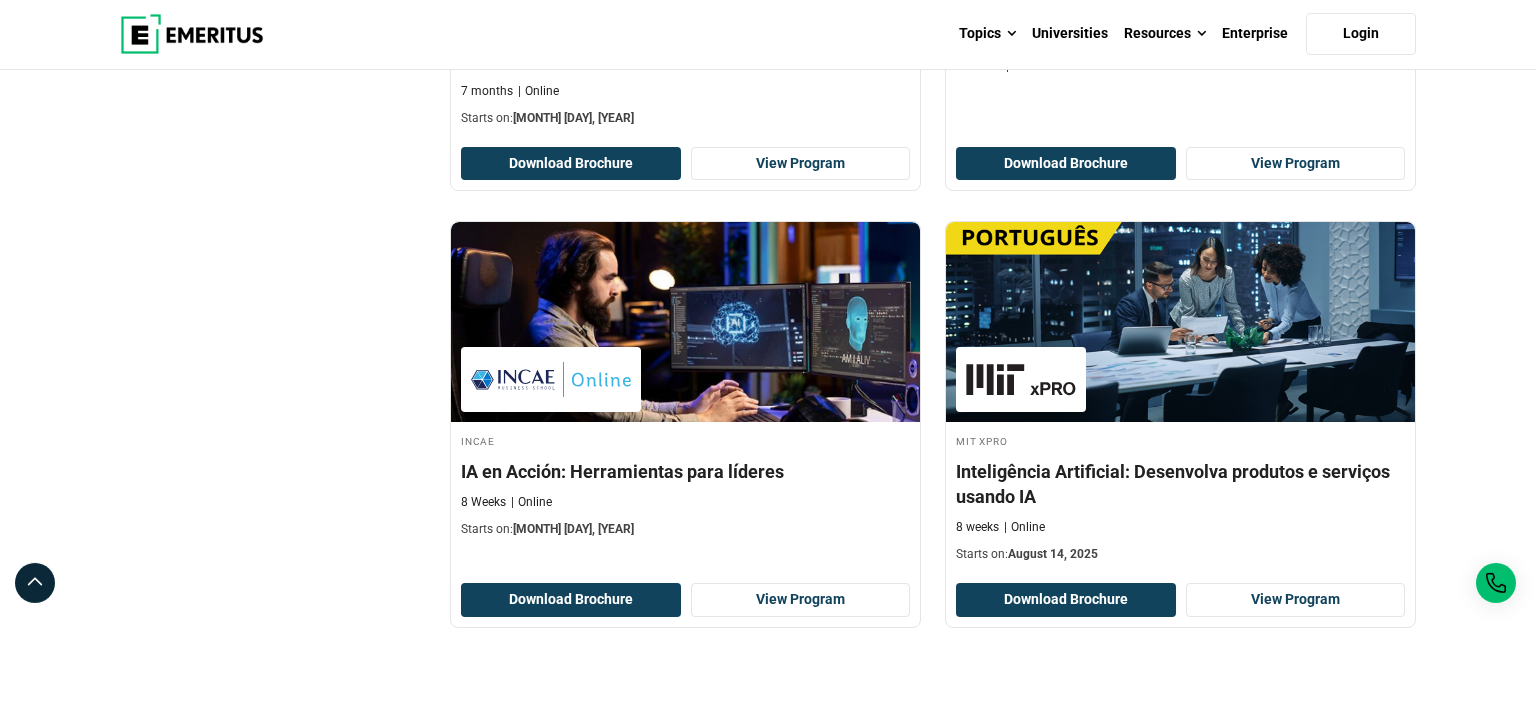scroll, scrollTop: 3273, scrollLeft: 0, axis: vertical 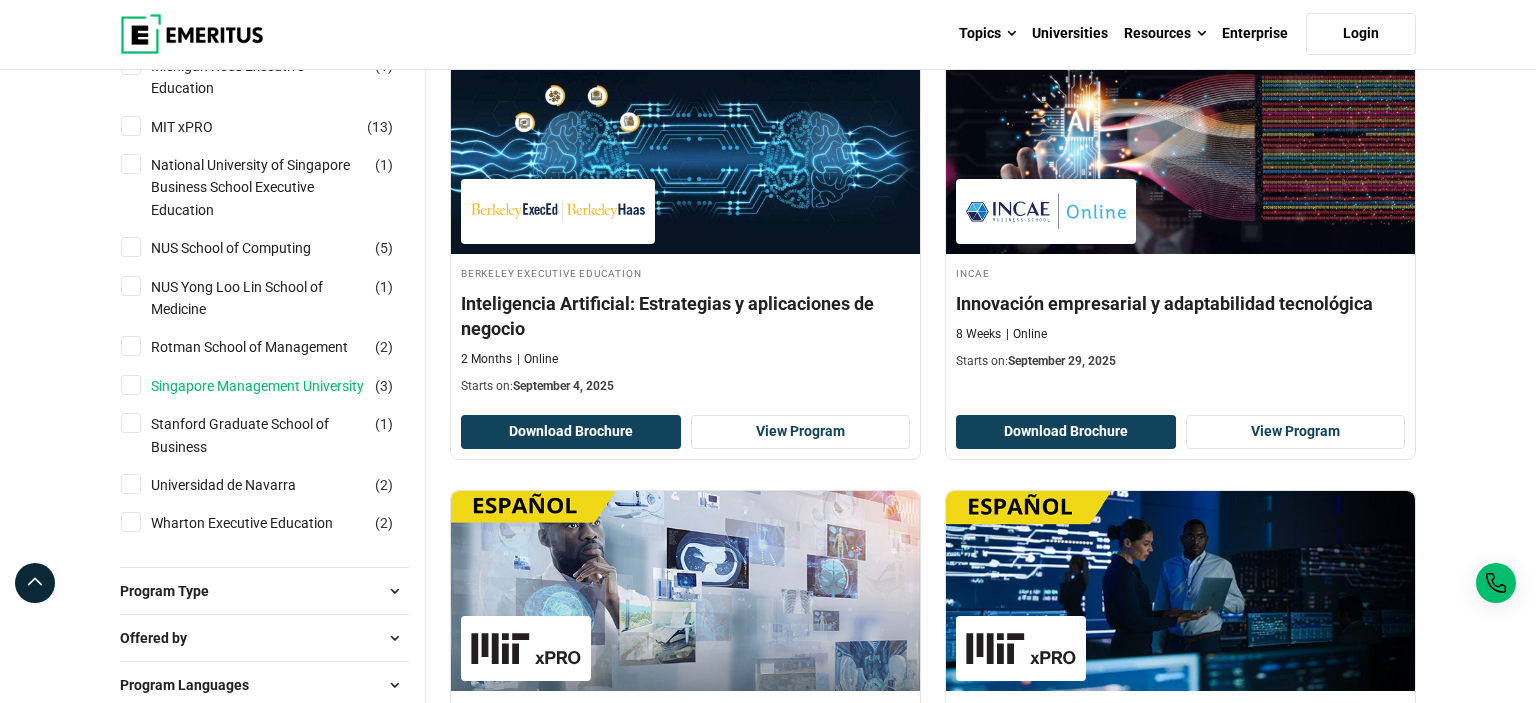 click on "Singapore Management University" at bounding box center (277, 386) 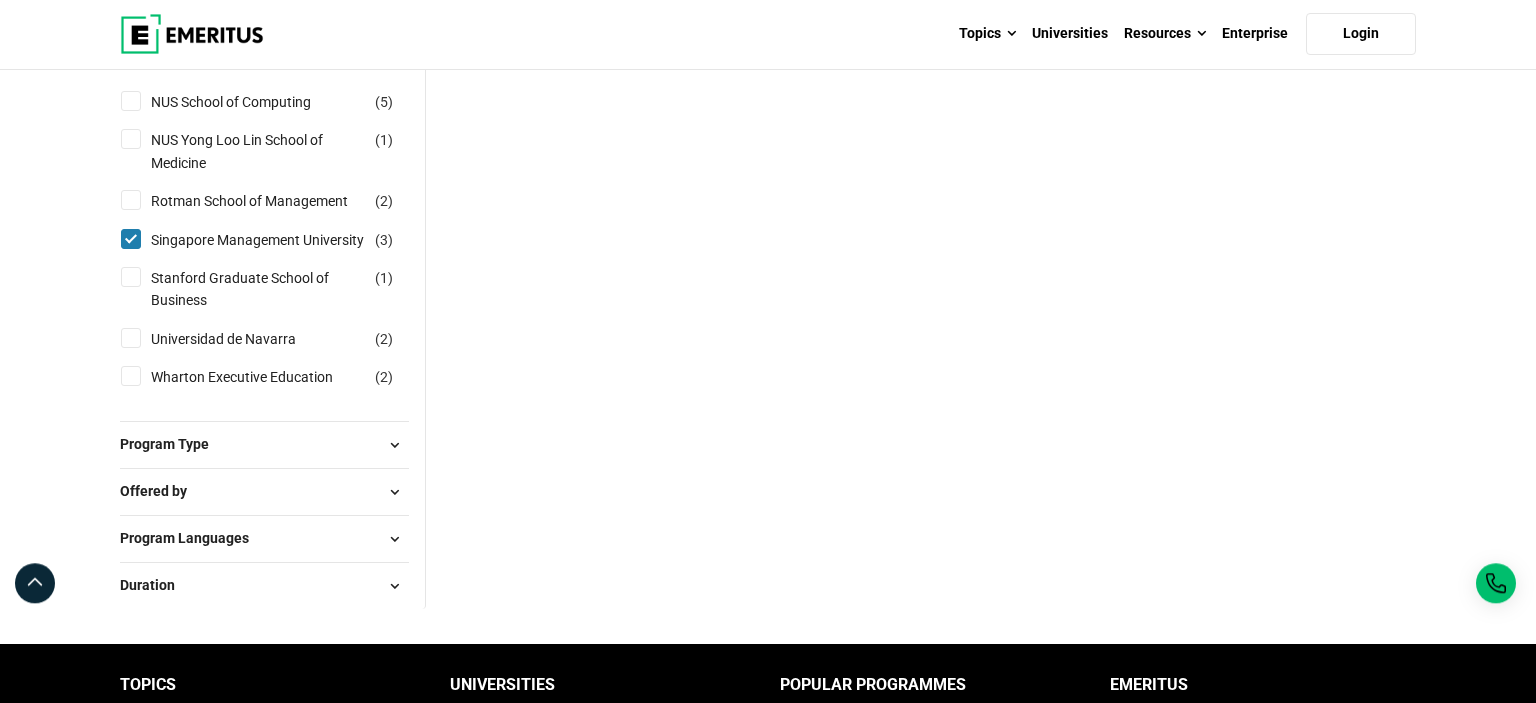 scroll, scrollTop: 1478, scrollLeft: 0, axis: vertical 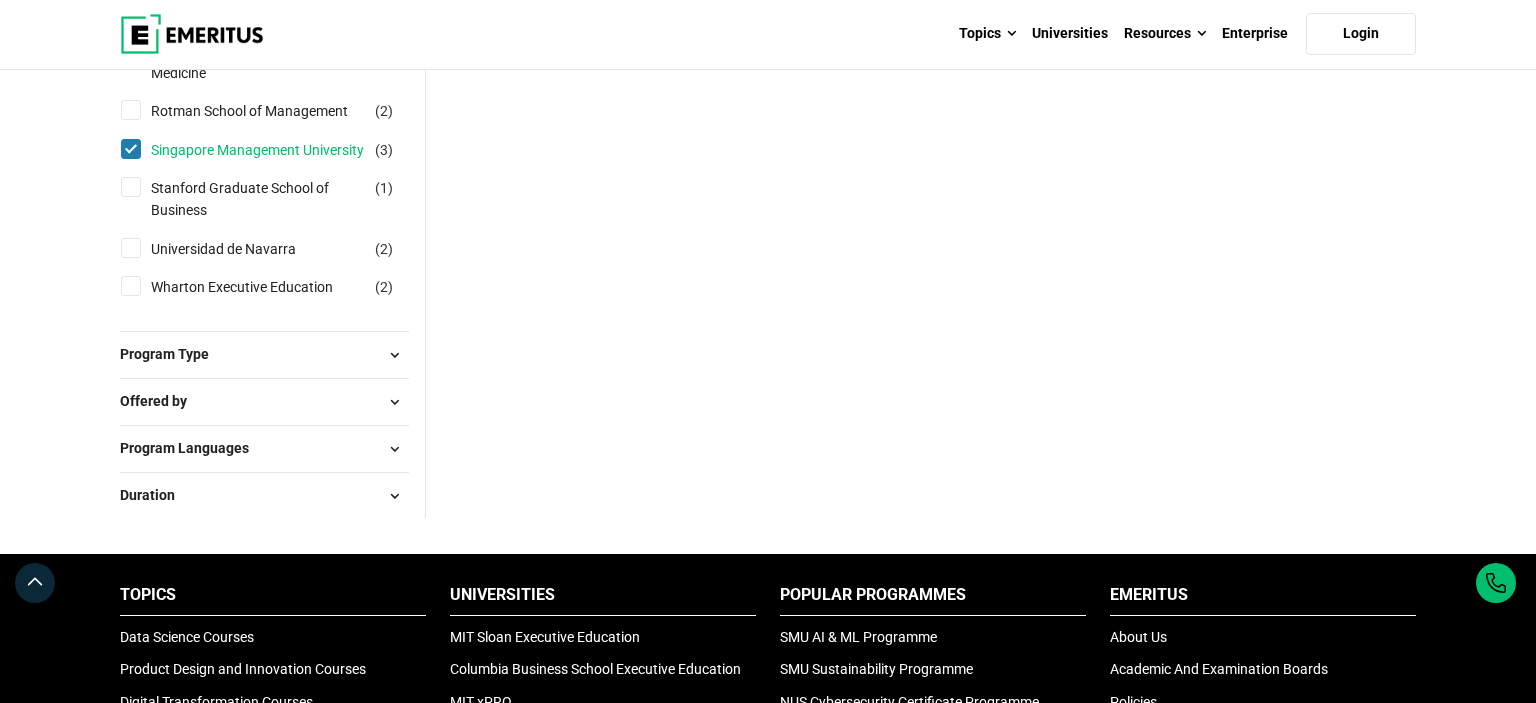click on "Singapore Management University" at bounding box center [277, 150] 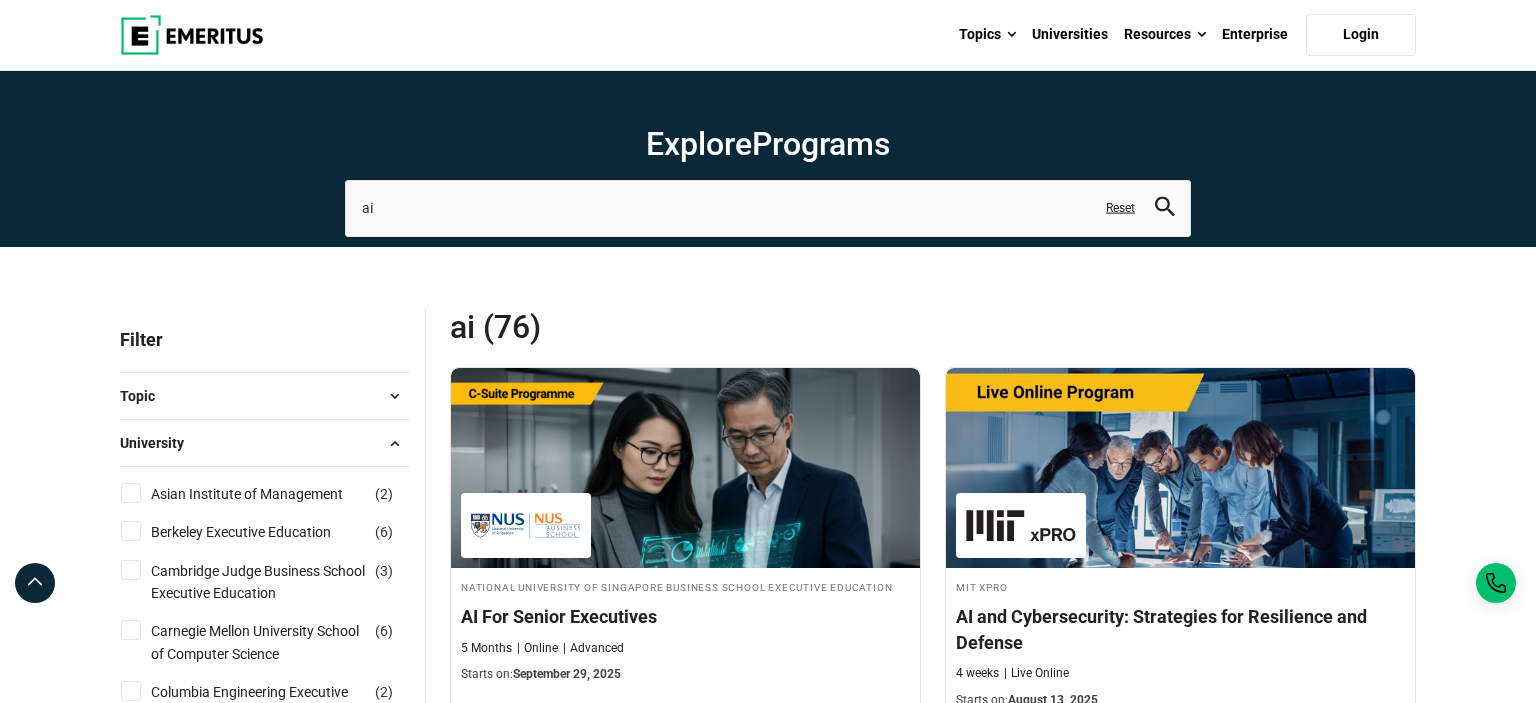 scroll, scrollTop: 0, scrollLeft: 0, axis: both 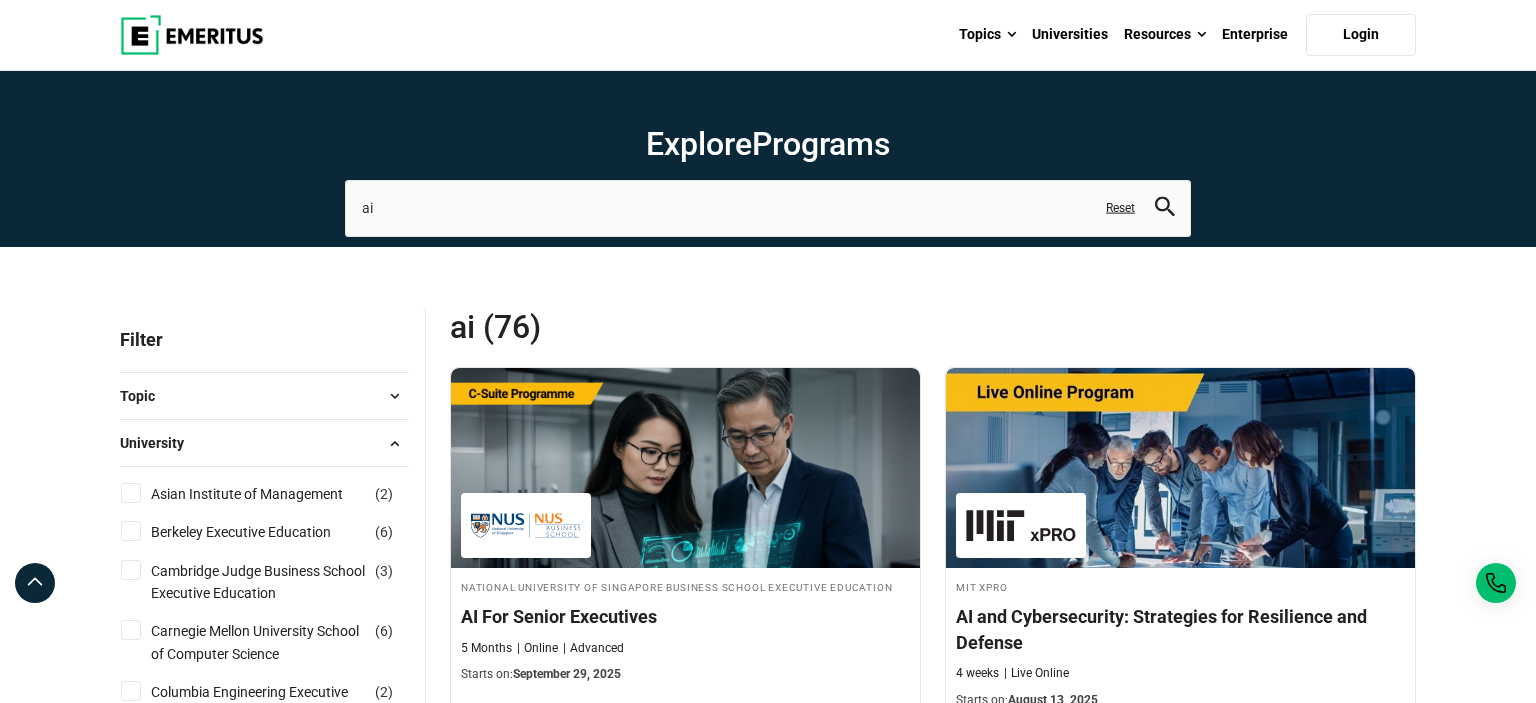 click on "Explore
Programs
ai
ai ai algorithms ai and healthcare future ai and machine learning program ai and ml fundamentals Related Programs  AI For Senior Executives [ORGANIZATION] Executive Education AI and Cybersecurity: Strategies for Resilience and Defense [ORGANIZATION] AI for Senior Executives [ORGANIZATION] View all Related Programs
Reset" at bounding box center [768, 3017] 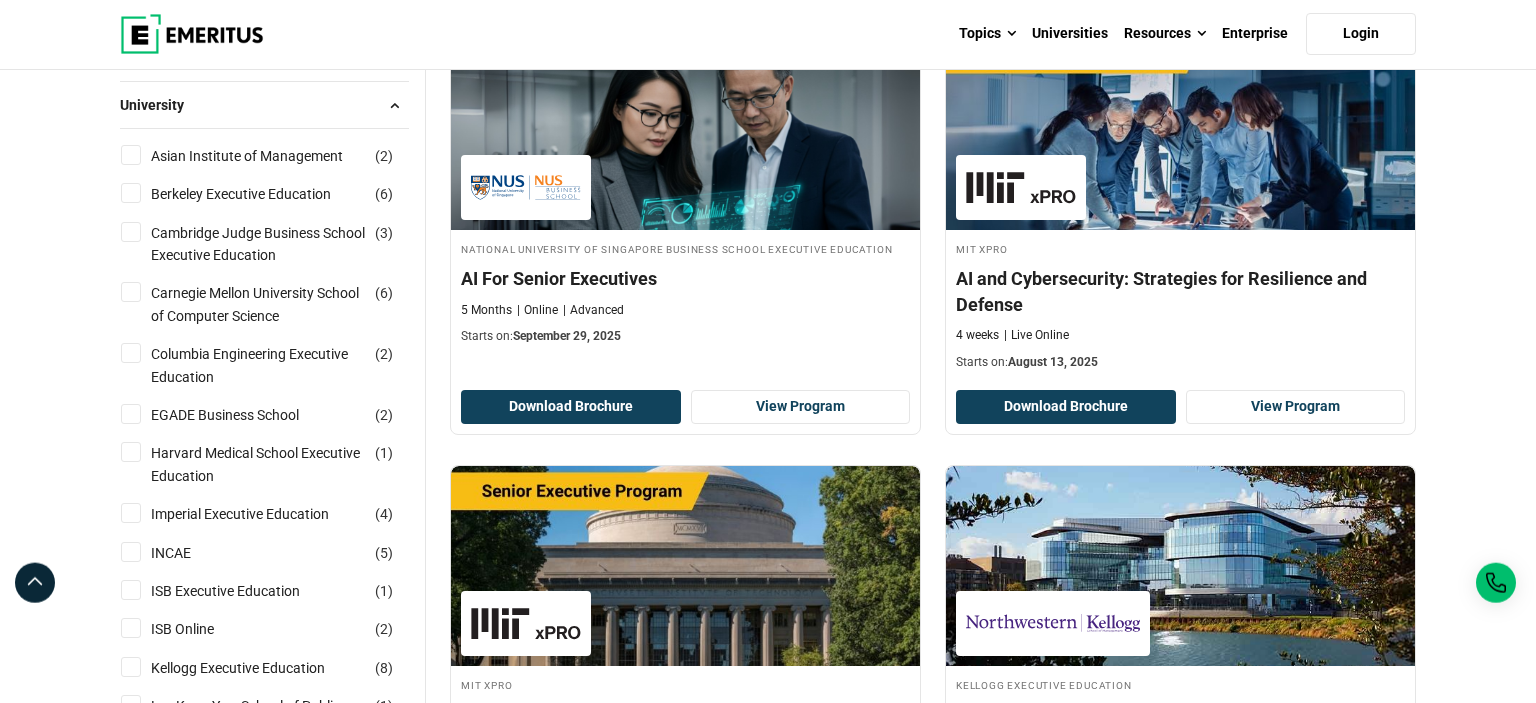 scroll, scrollTop: 316, scrollLeft: 0, axis: vertical 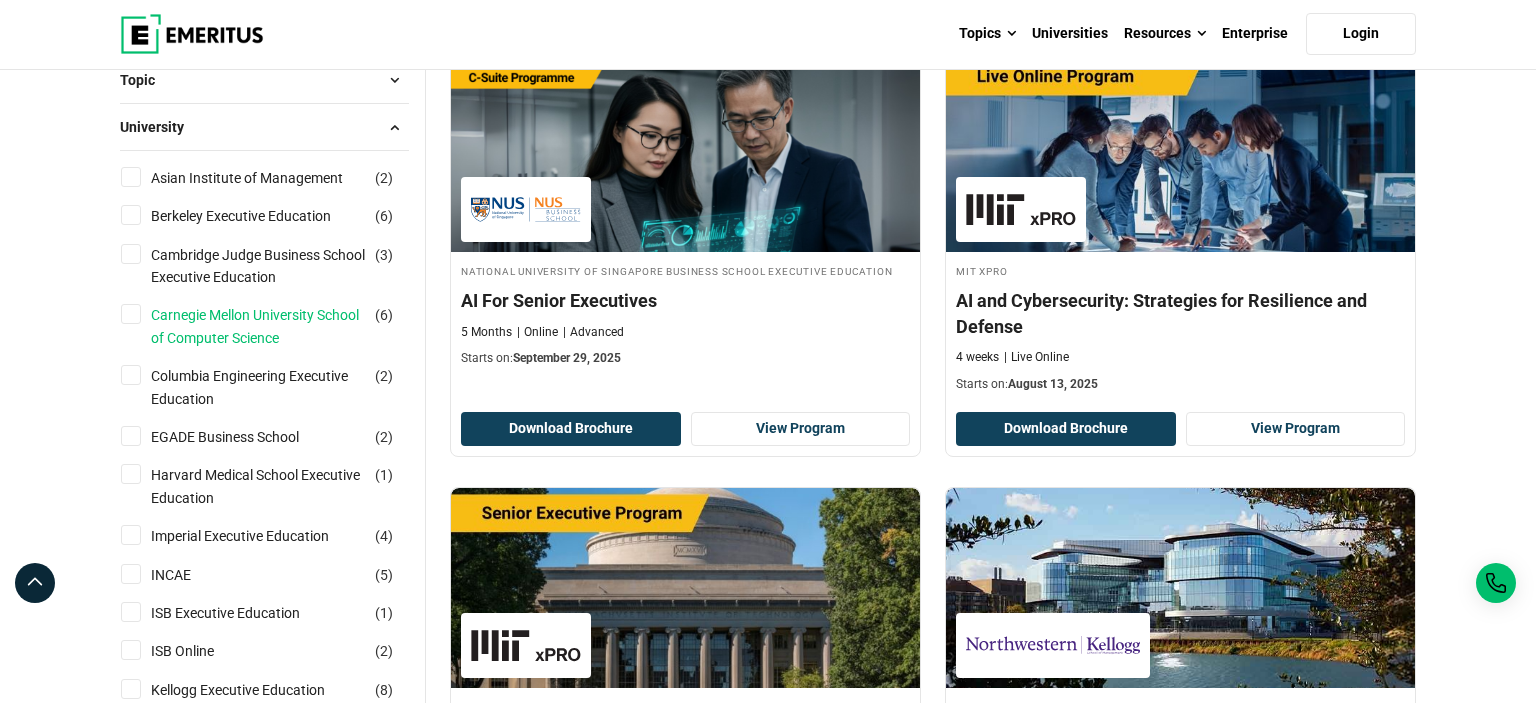 click on "Carnegie Mellon University School of Computer Science" at bounding box center (278, 326) 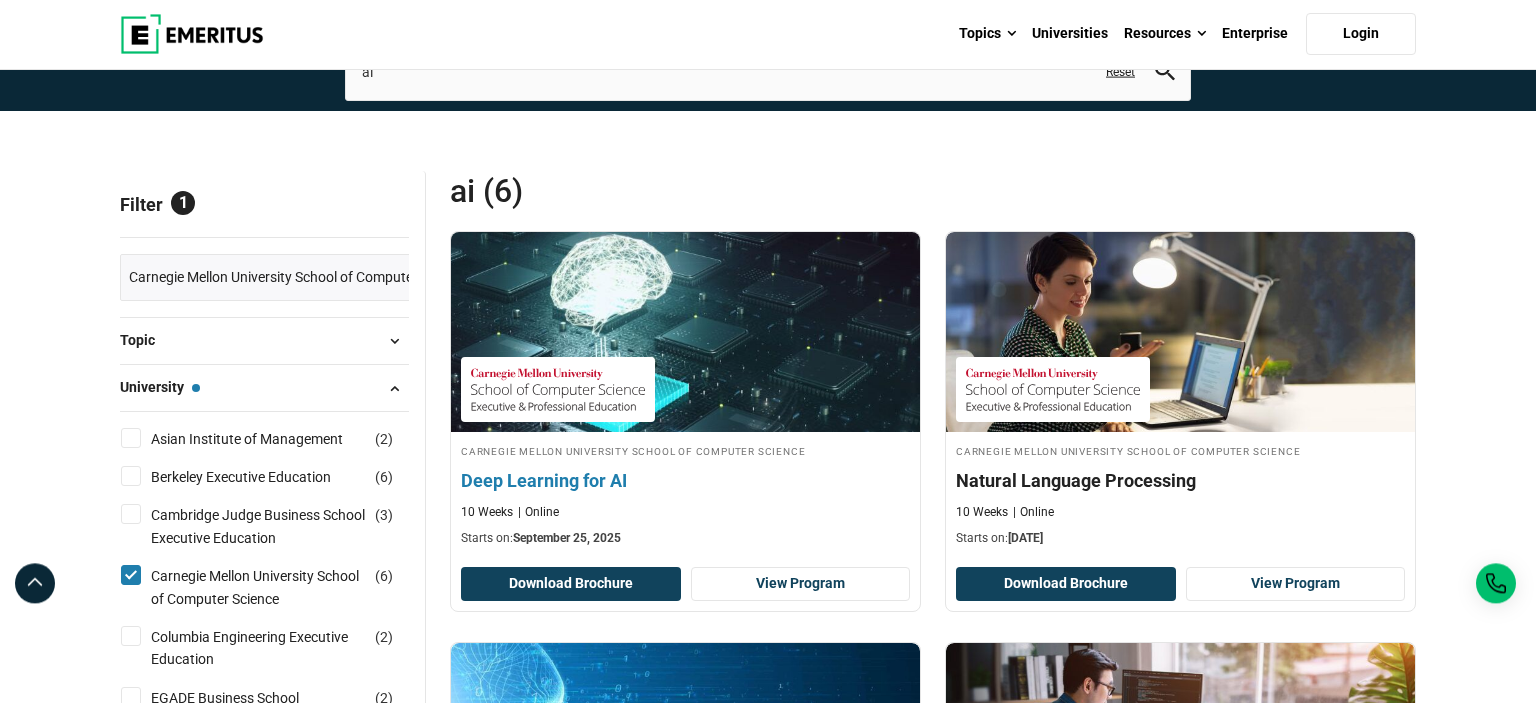 scroll, scrollTop: 105, scrollLeft: 0, axis: vertical 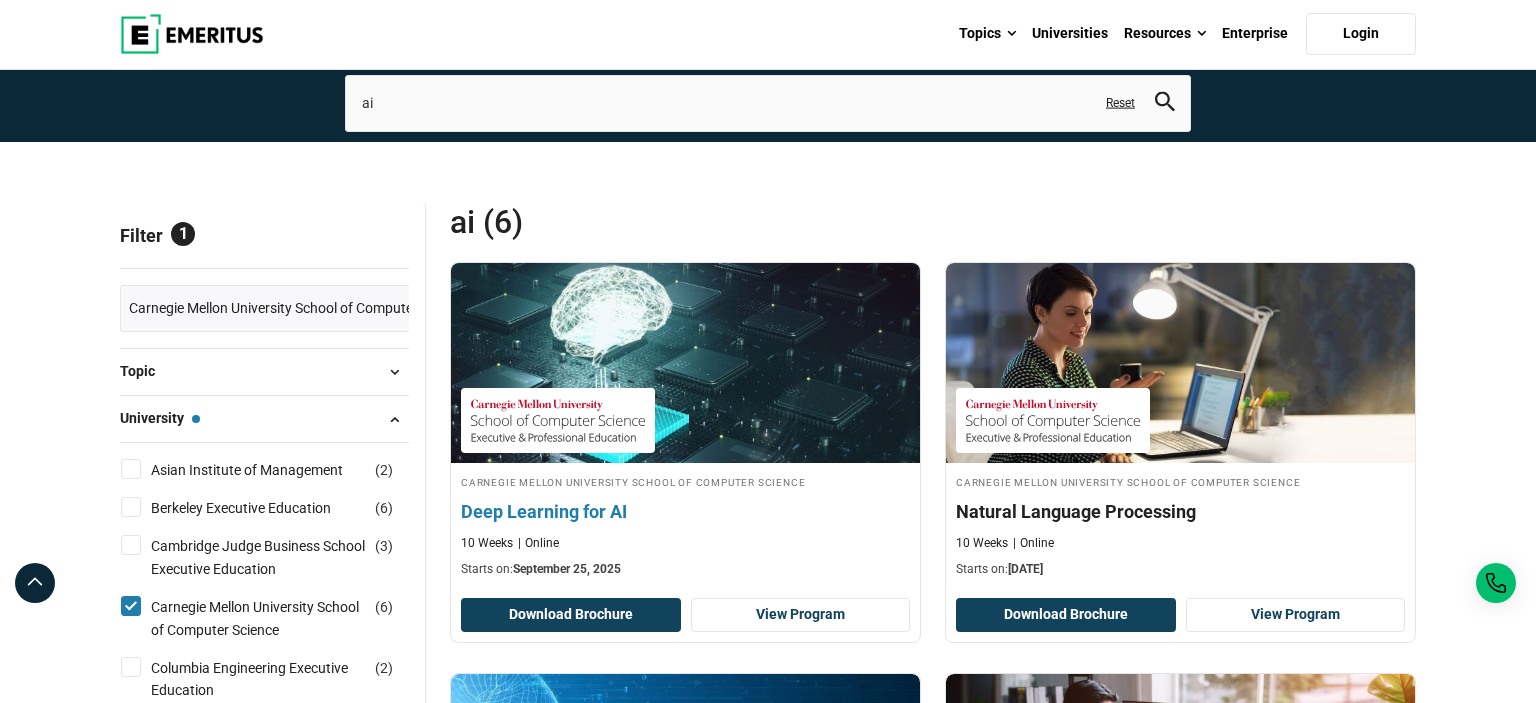 click on "Deep Learning for AI" at bounding box center [685, 511] 